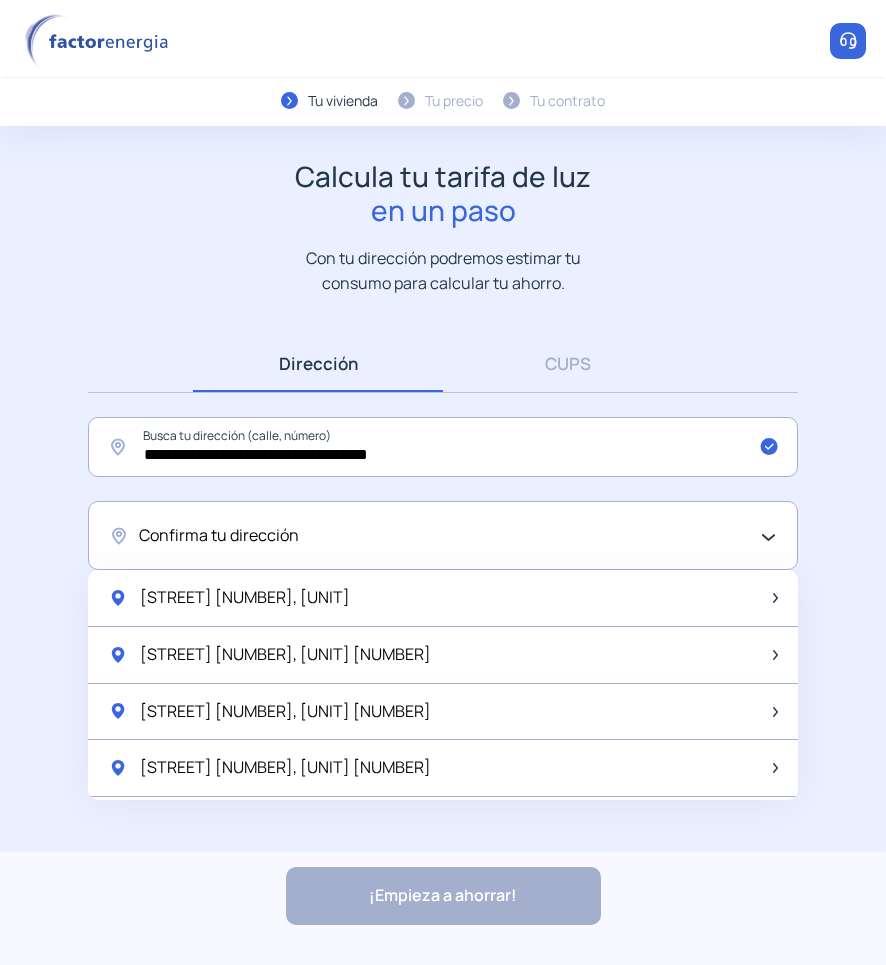 scroll, scrollTop: 0, scrollLeft: 0, axis: both 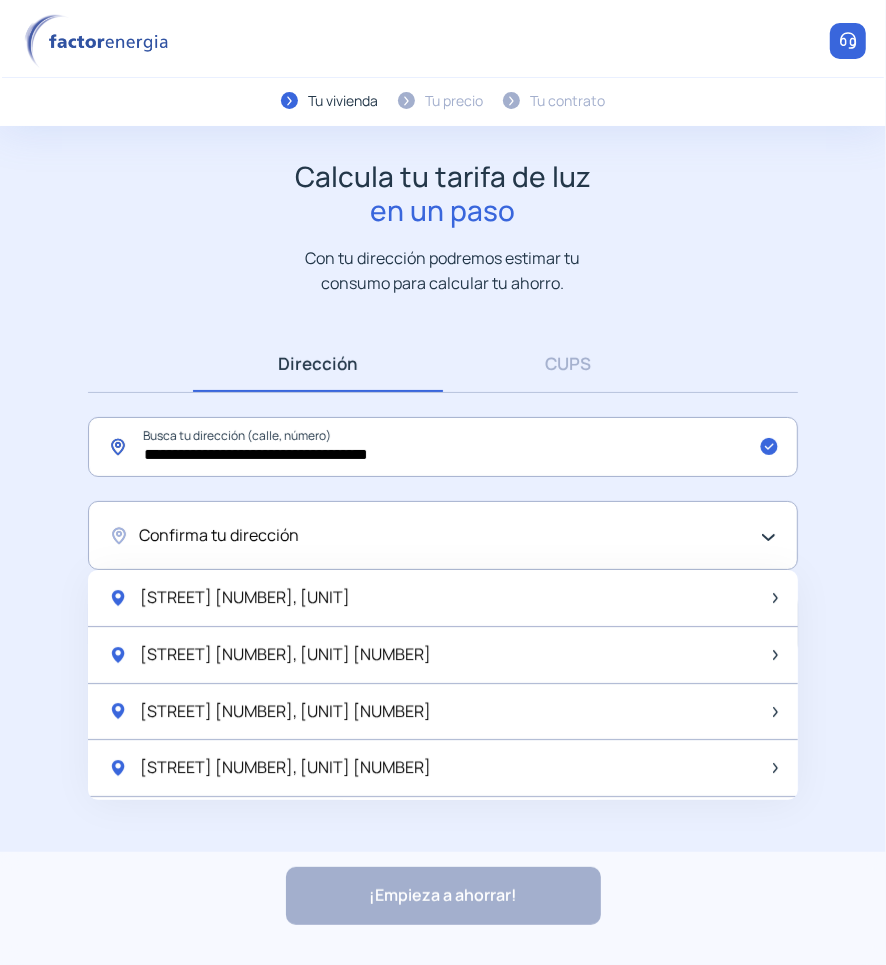click on "**********" 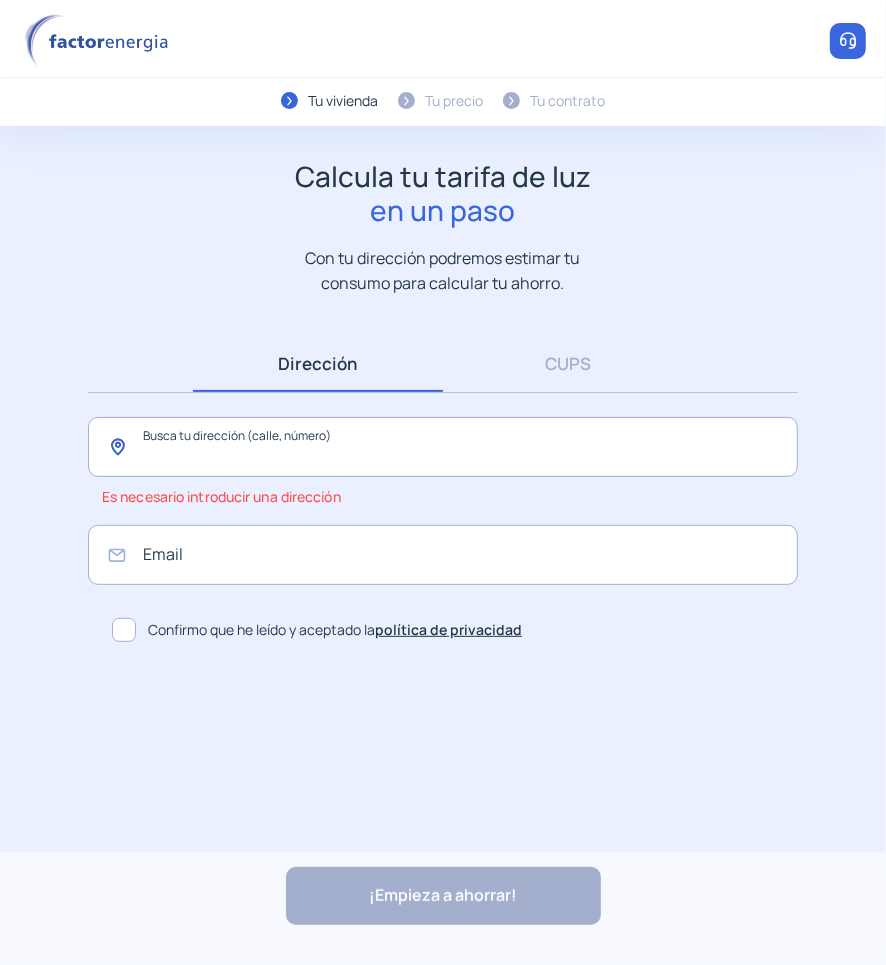 click 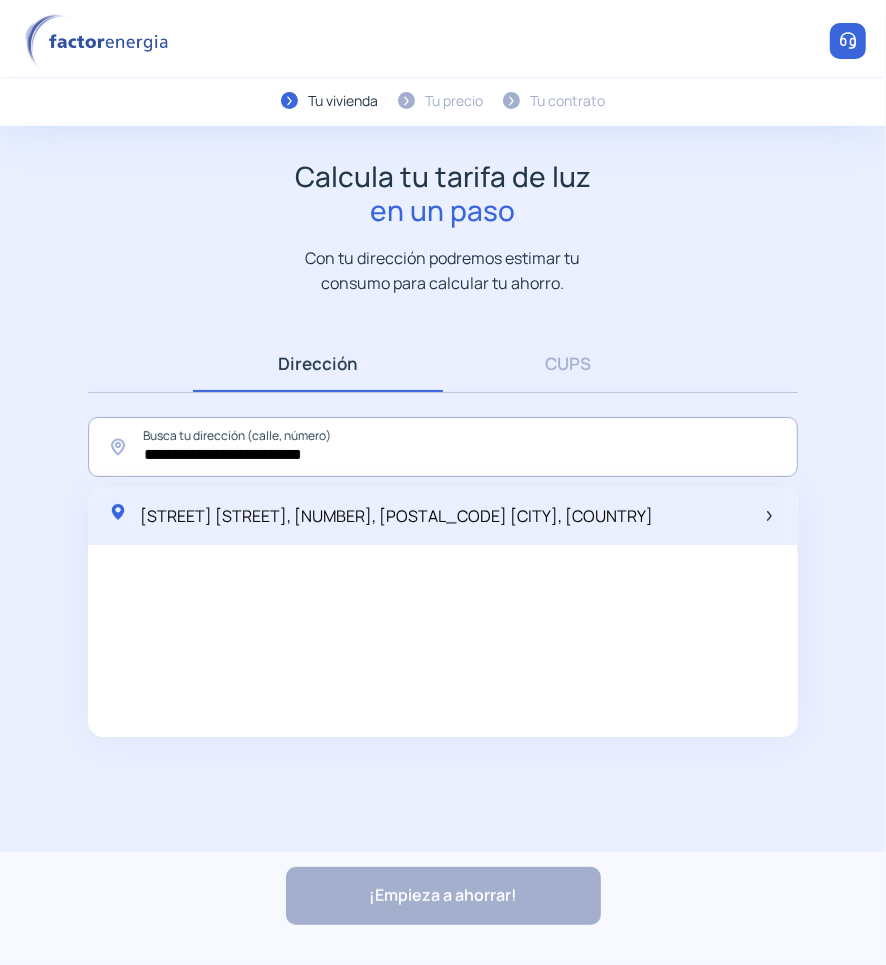 click on "[STREET] [STREET], [NUMBER], [POSTAL_CODE] [CITY], [COUNTRY]" 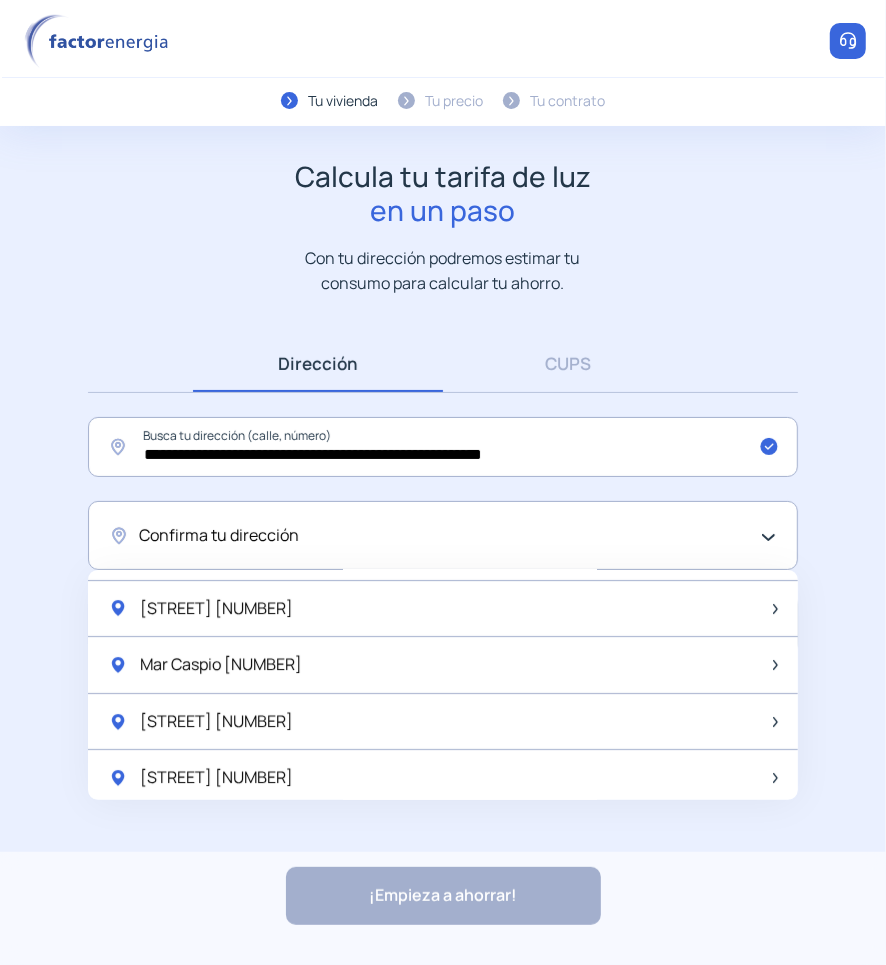 scroll, scrollTop: 0, scrollLeft: 0, axis: both 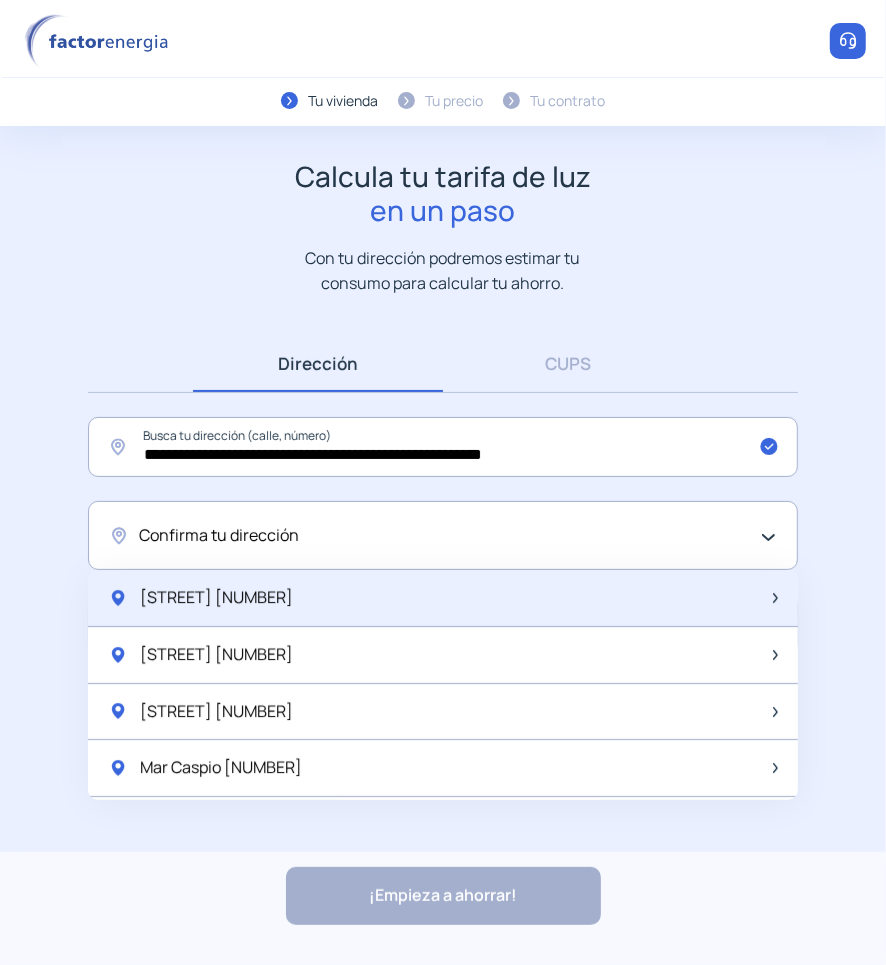 click on "[STREET] [NUMBER]" 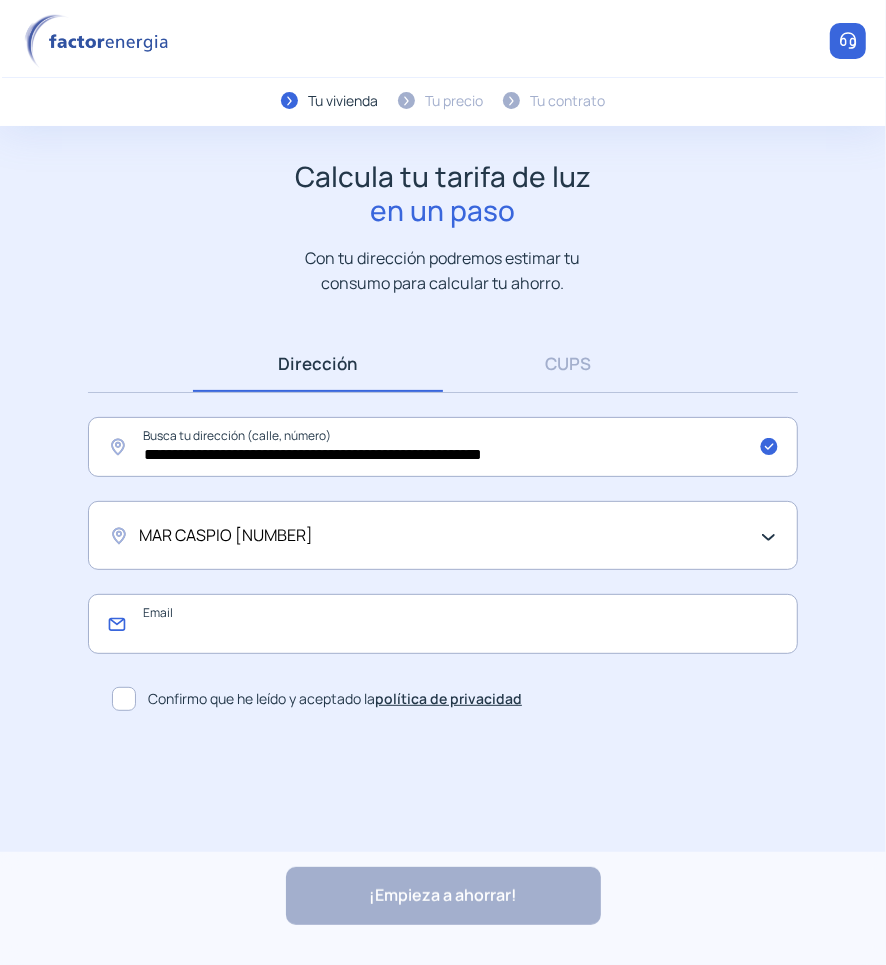 click 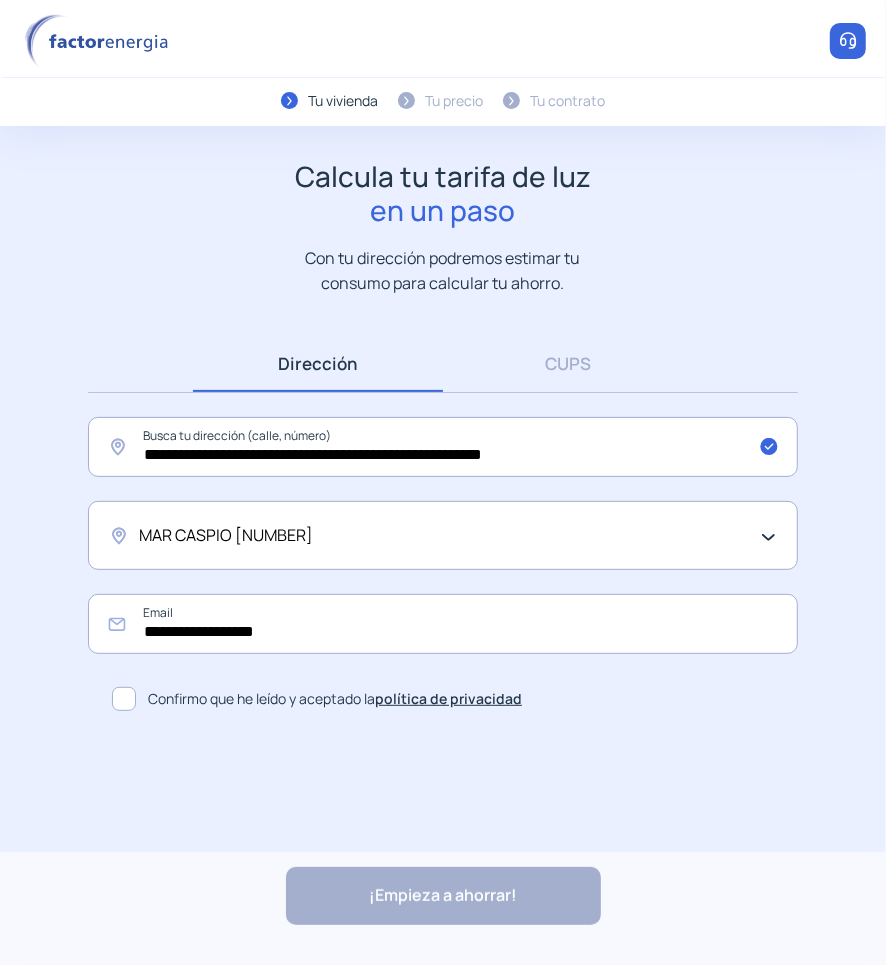 click 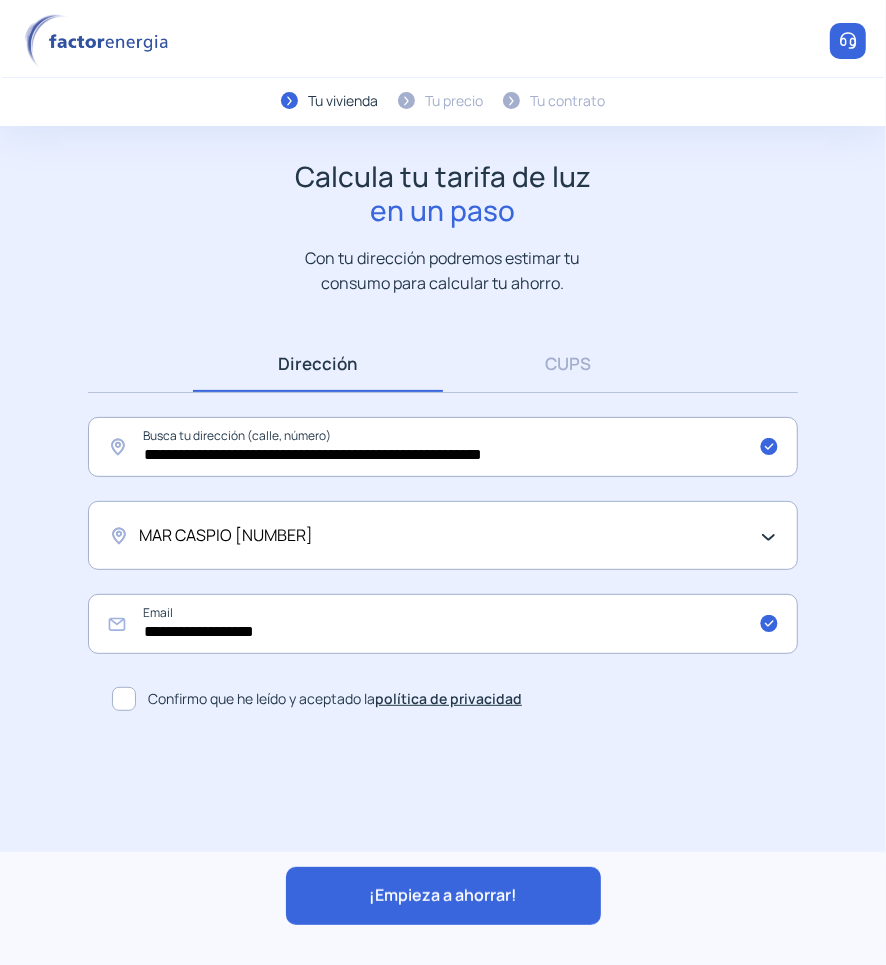 click on "¡Empieza a ahorrar!" 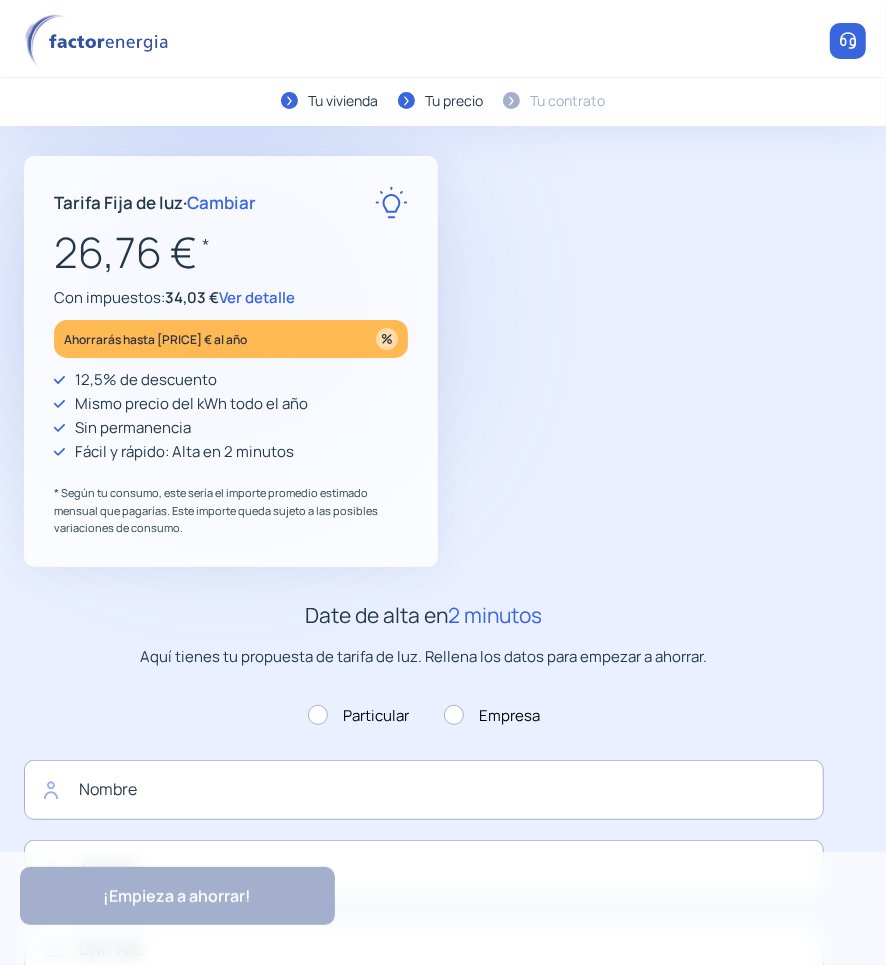 type on "**********" 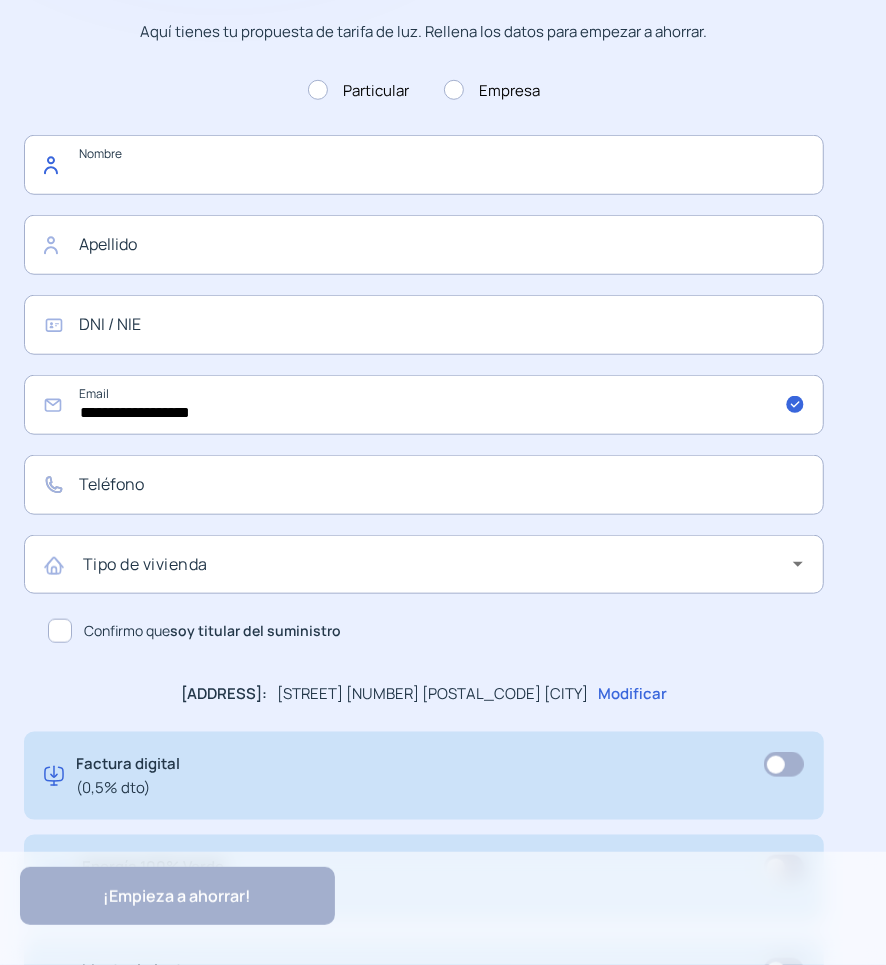 click 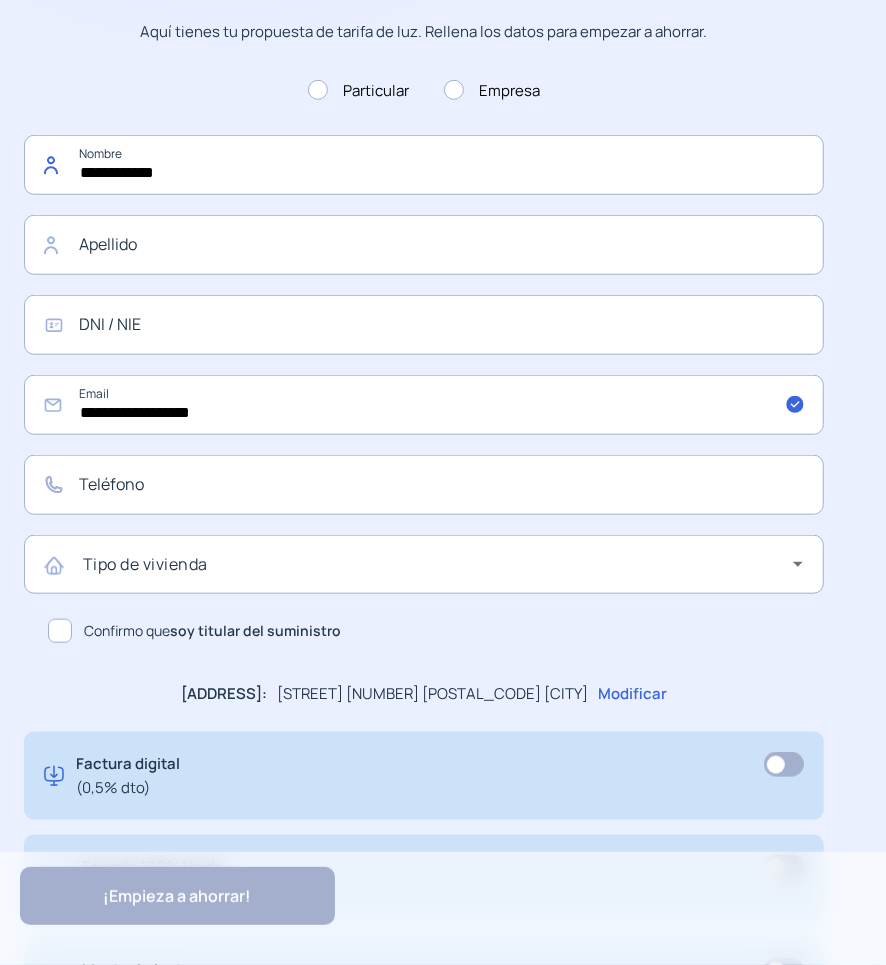 type on "**********" 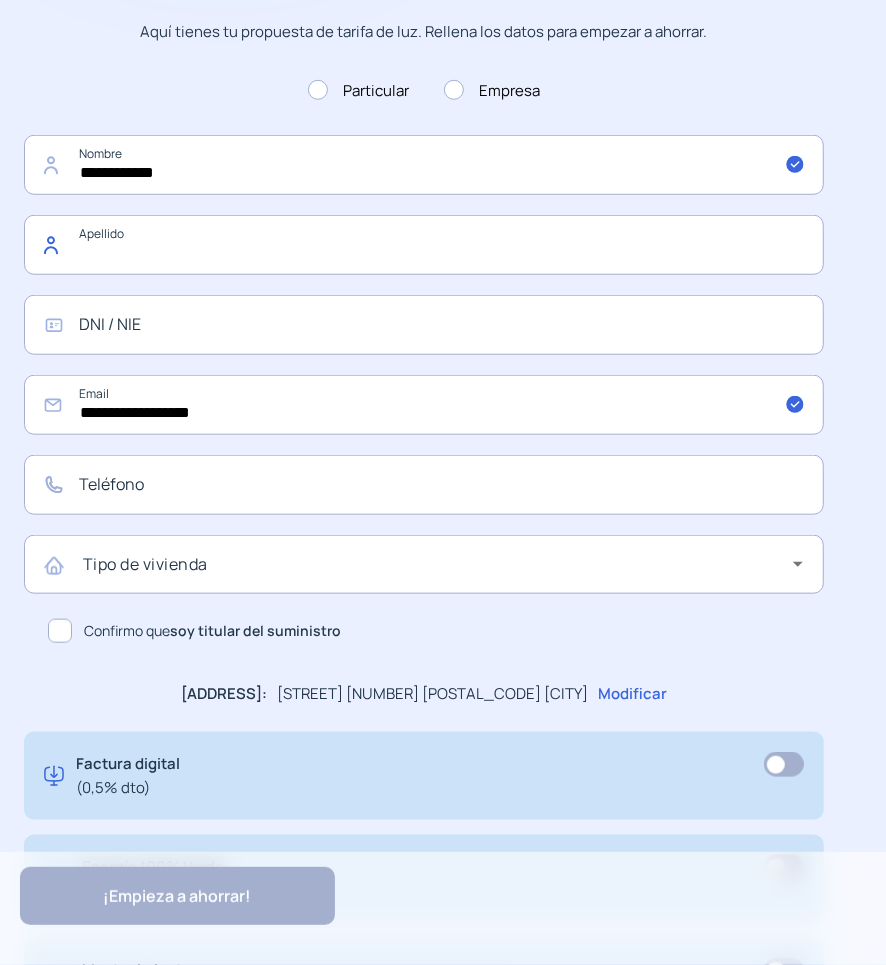 click 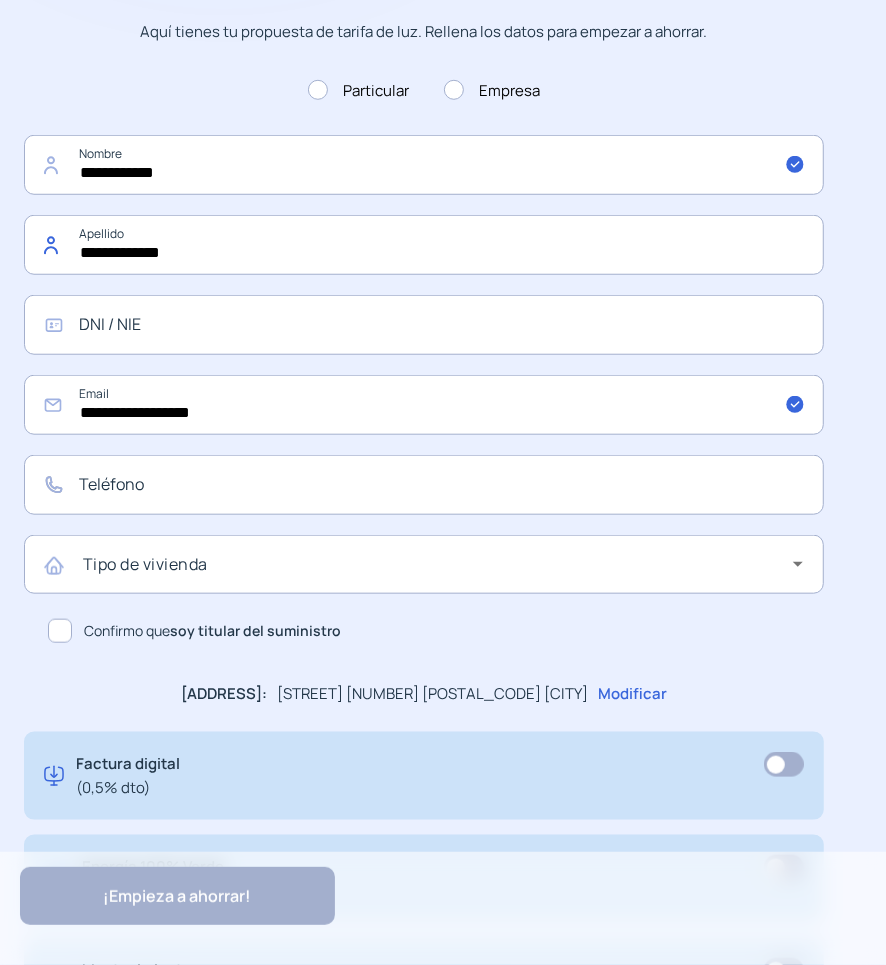 type on "**********" 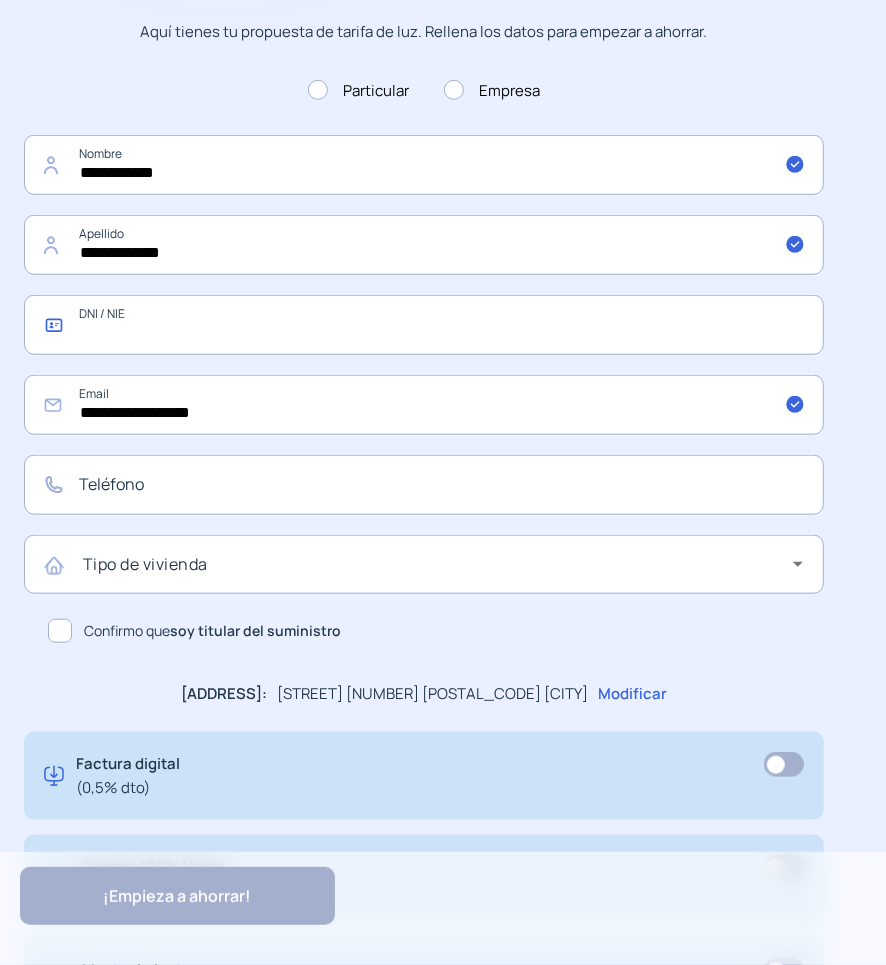 click 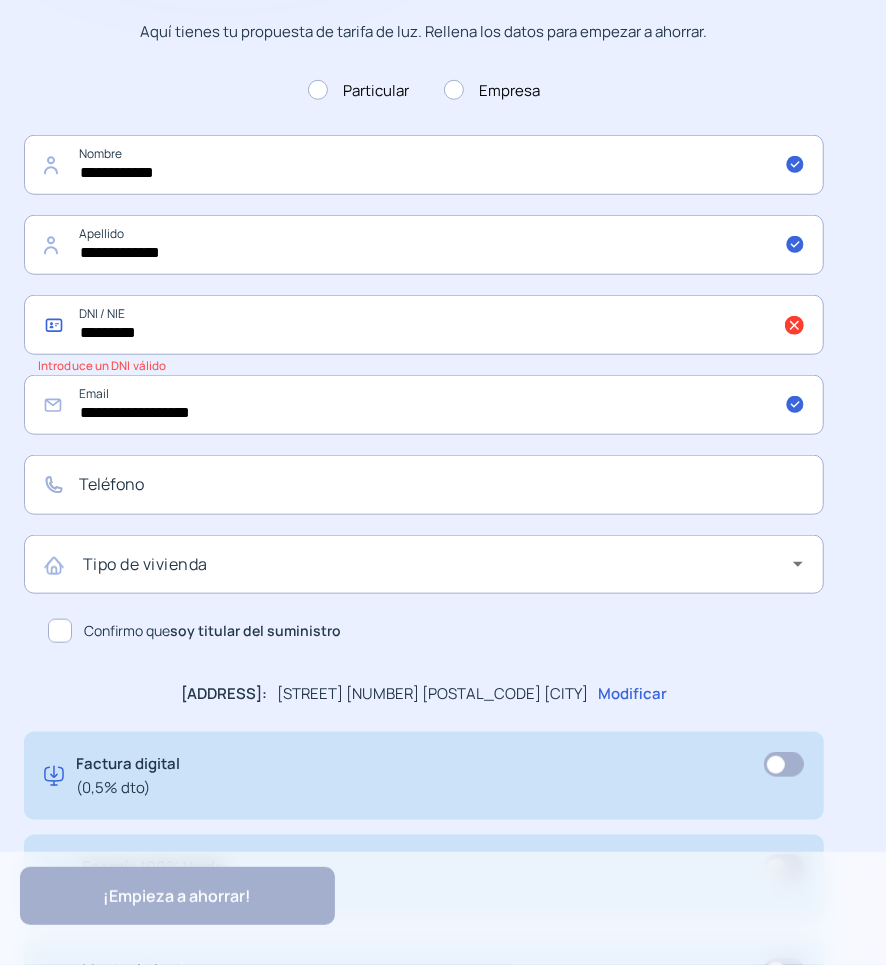 drag, startPoint x: 150, startPoint y: 330, endPoint x: -188, endPoint y: 327, distance: 338.0133 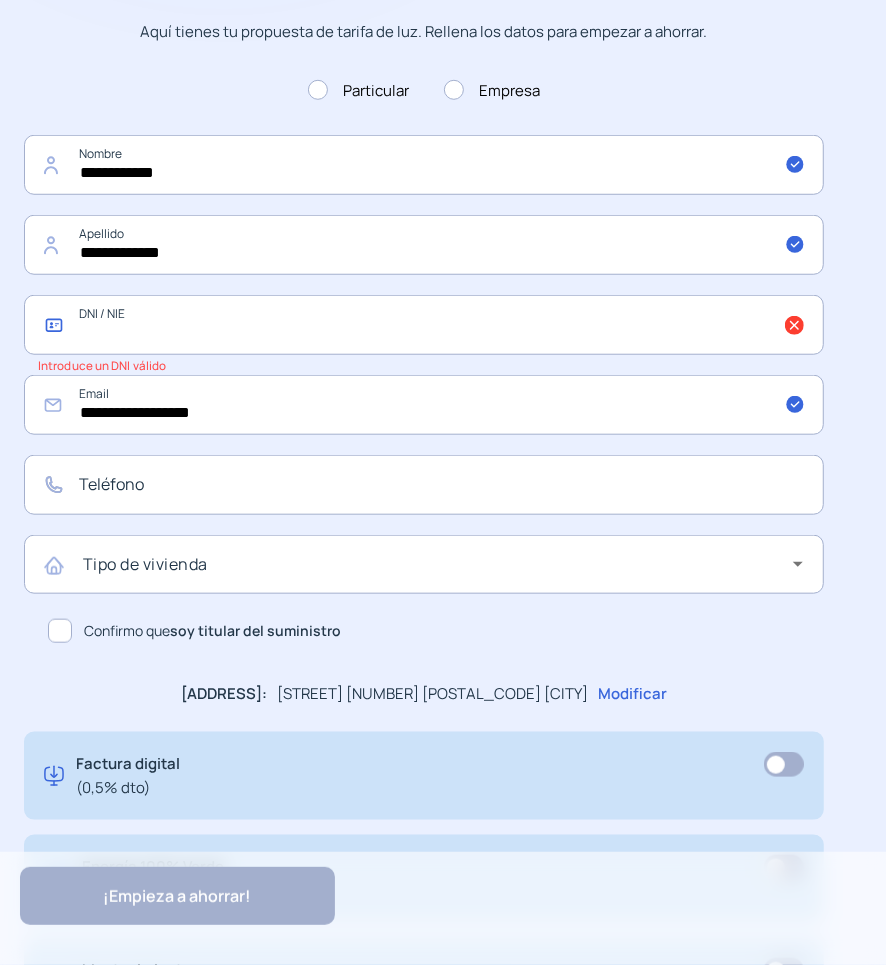 click 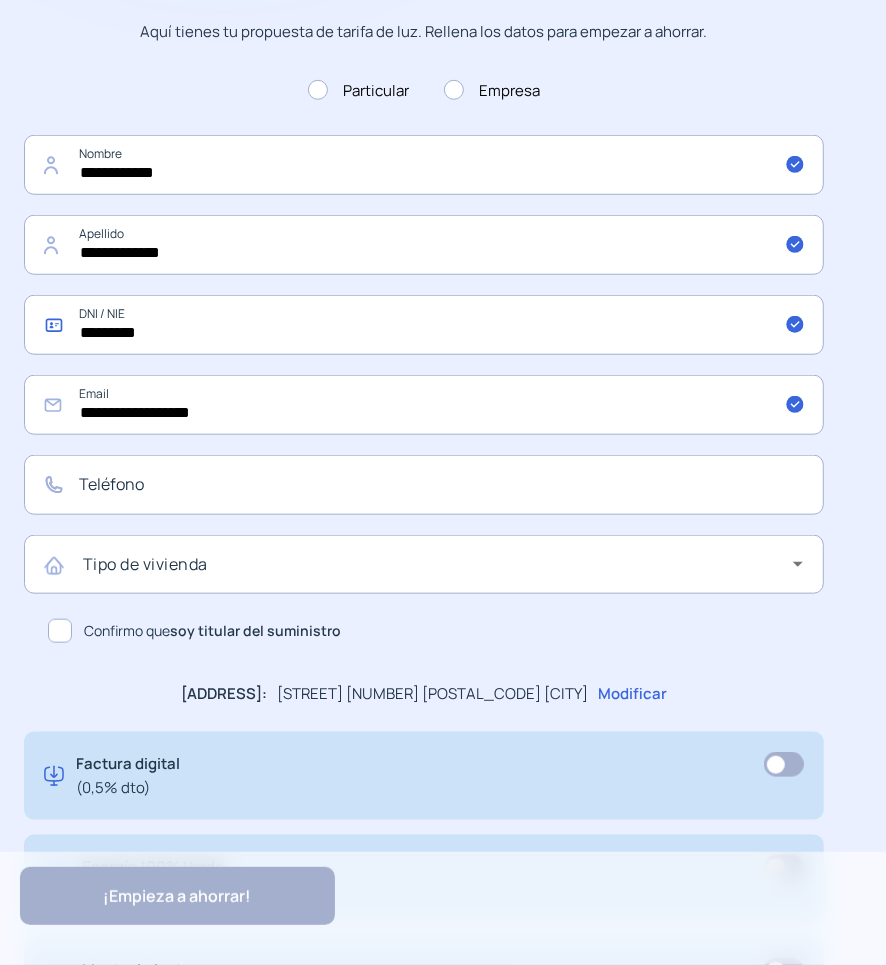 type on "*********" 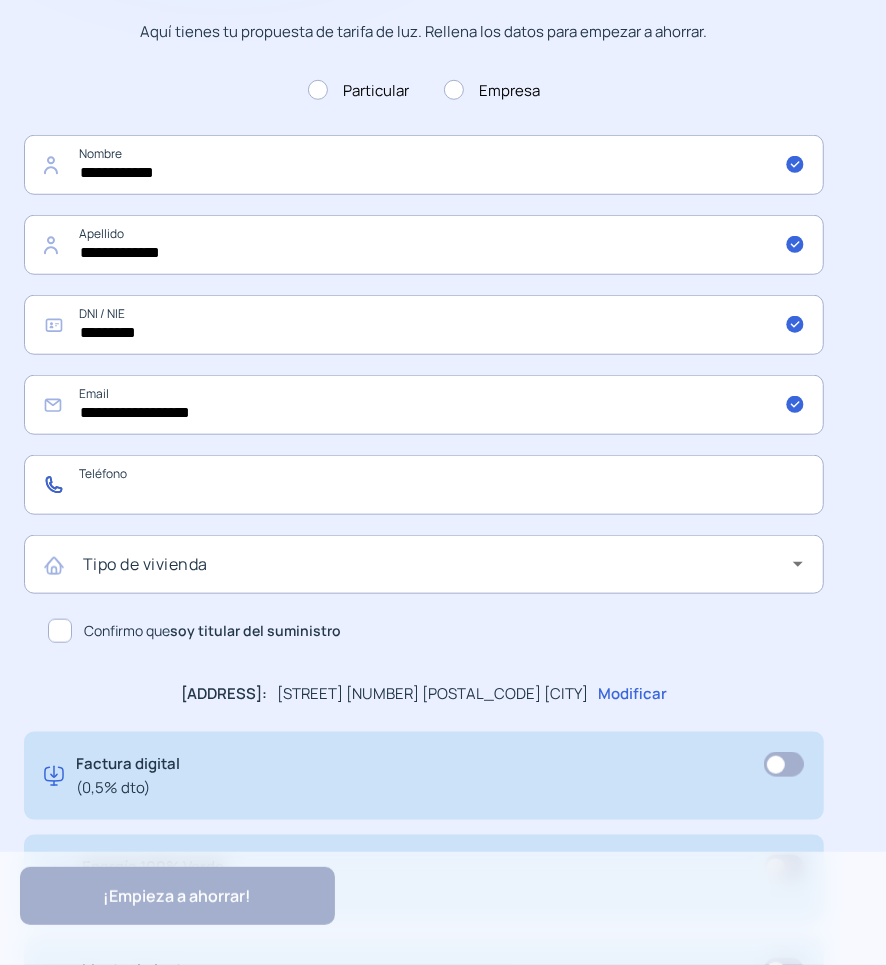 click 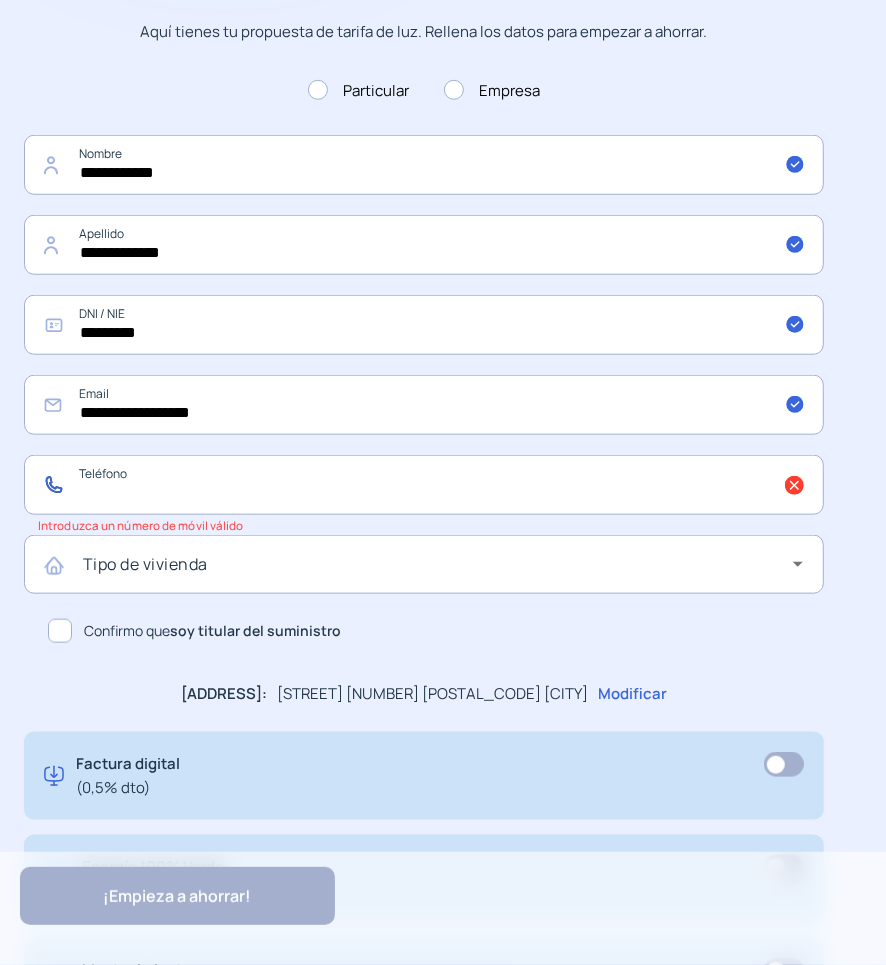 click 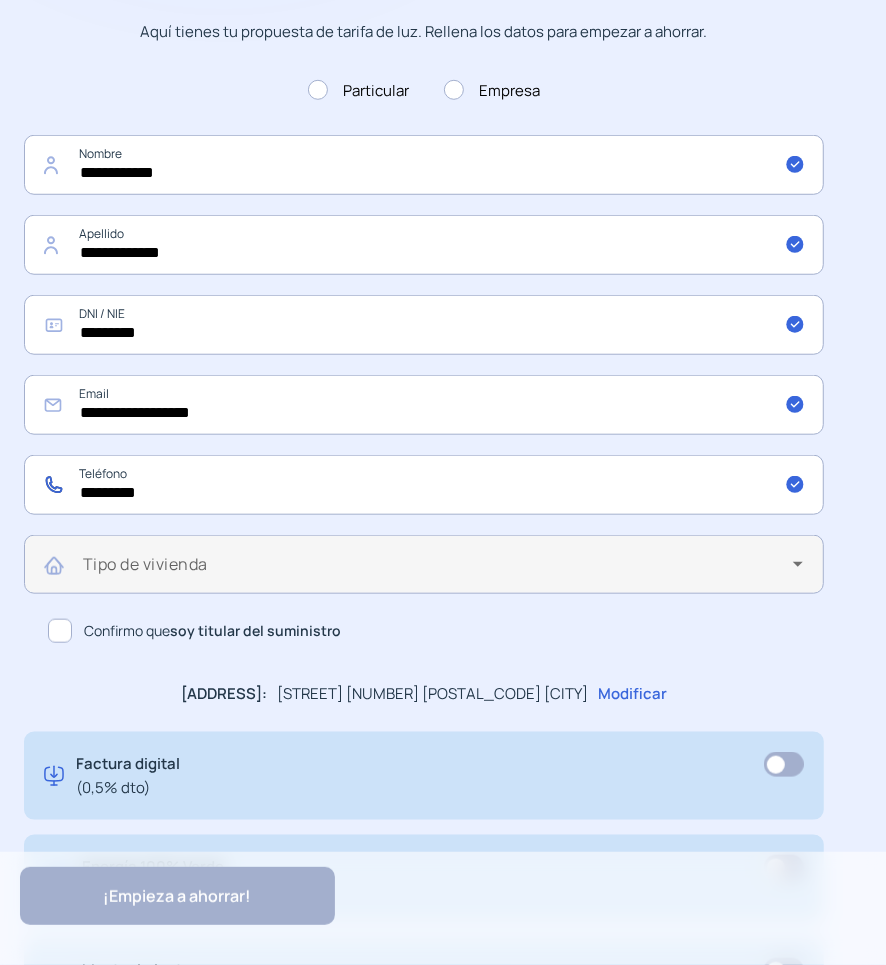 type on "*********" 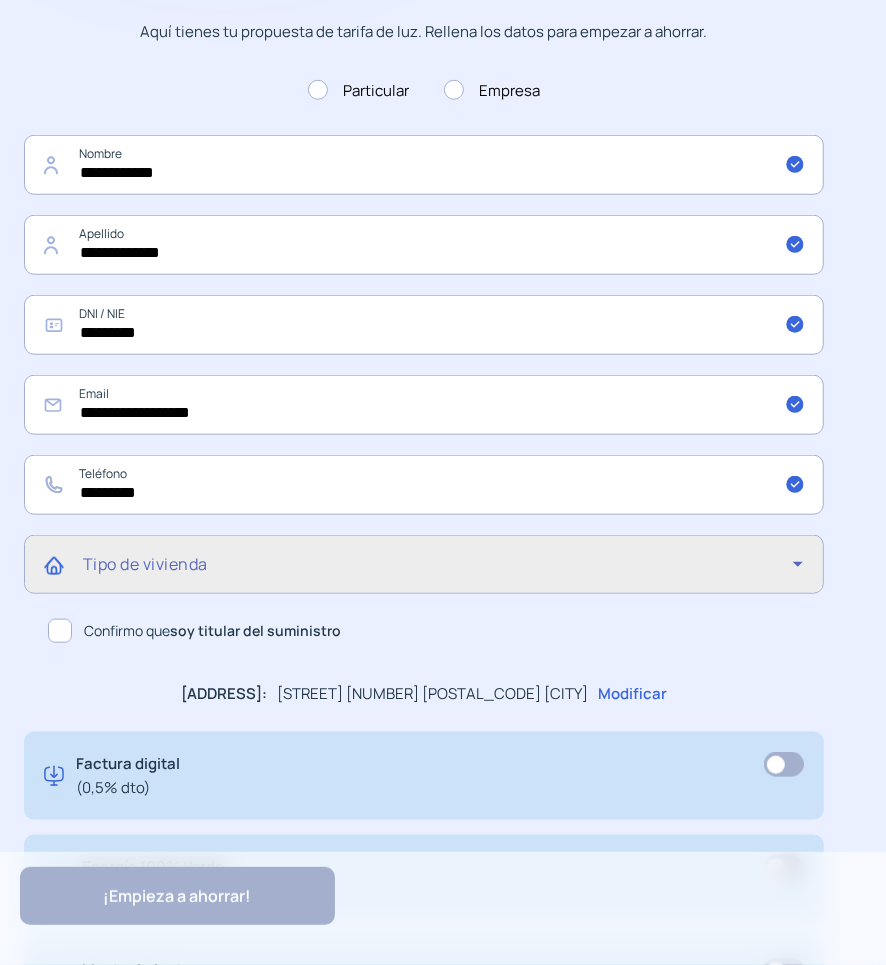 click at bounding box center (438, 572) 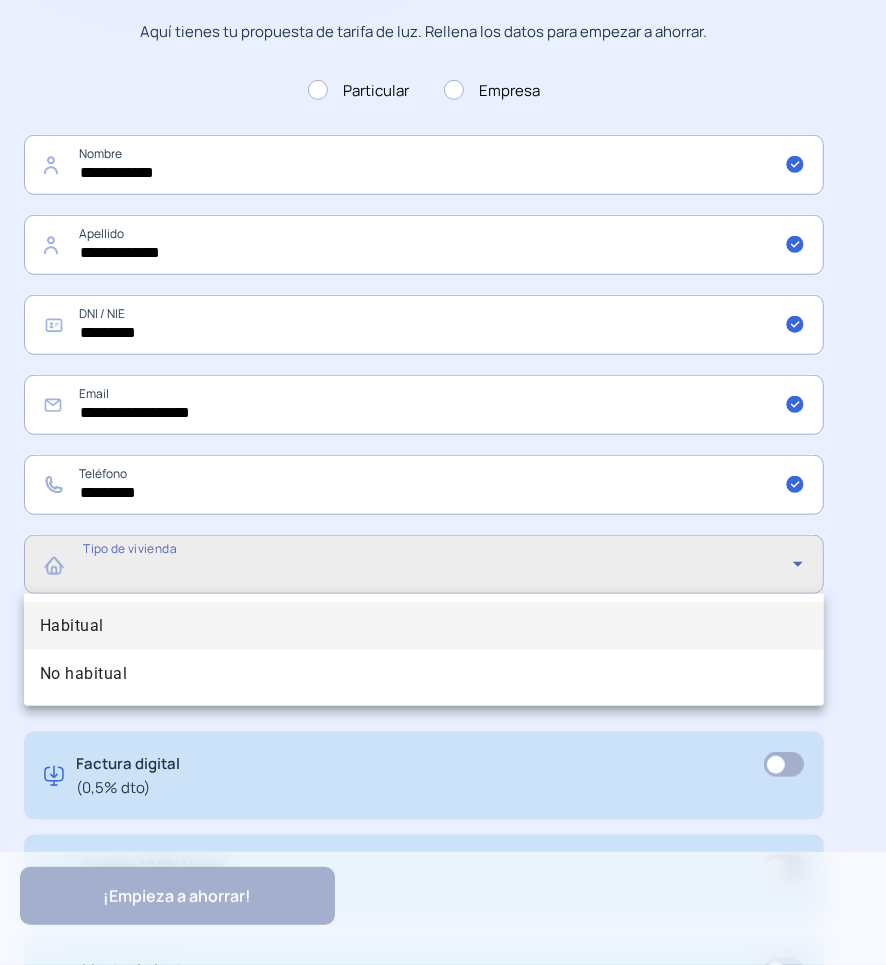 click on "Habitual" at bounding box center [72, 626] 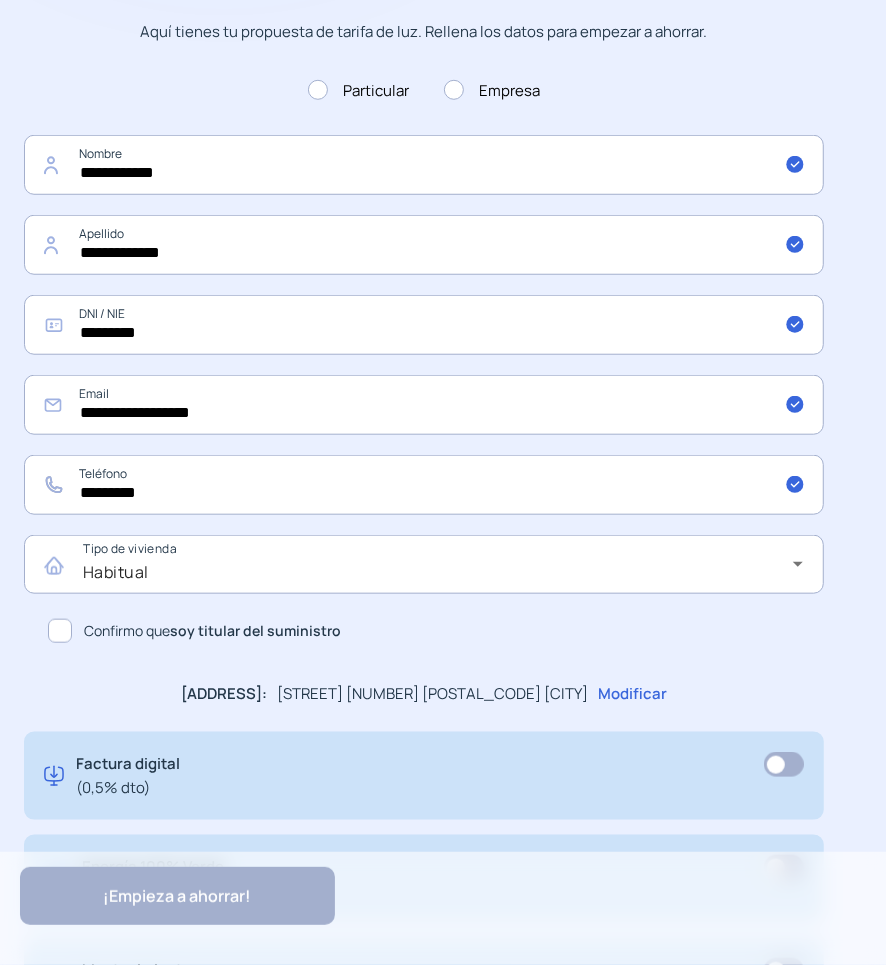 click 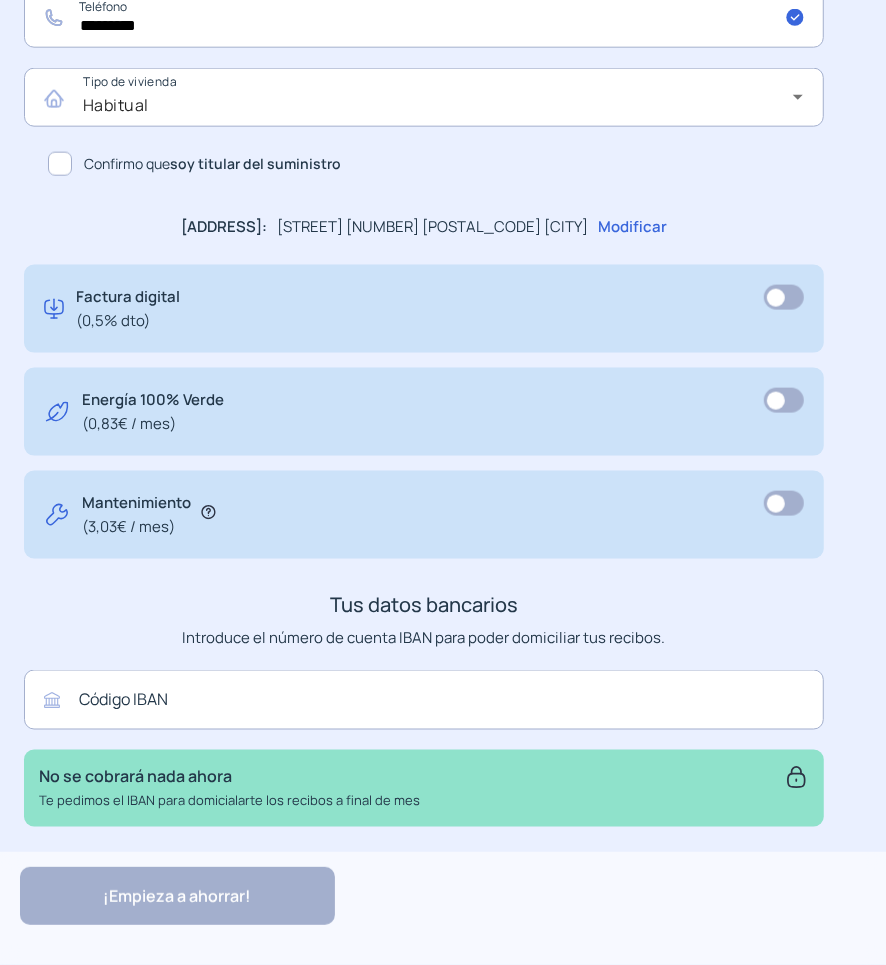scroll, scrollTop: 1097, scrollLeft: 0, axis: vertical 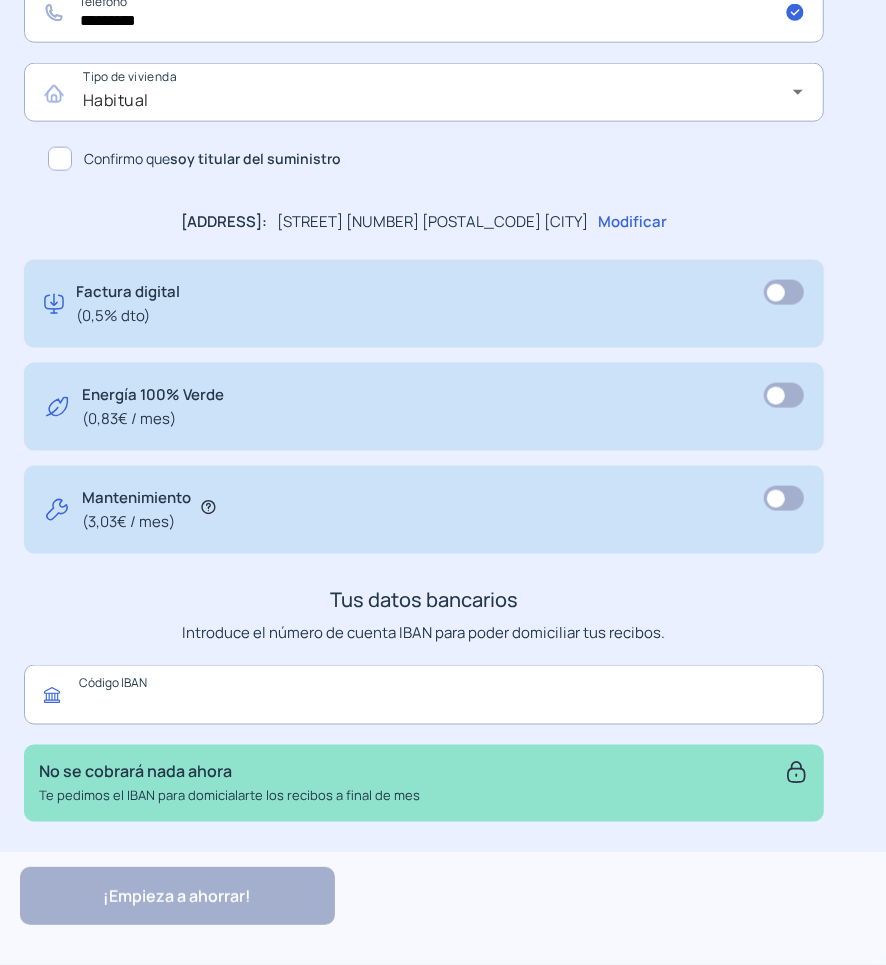 click 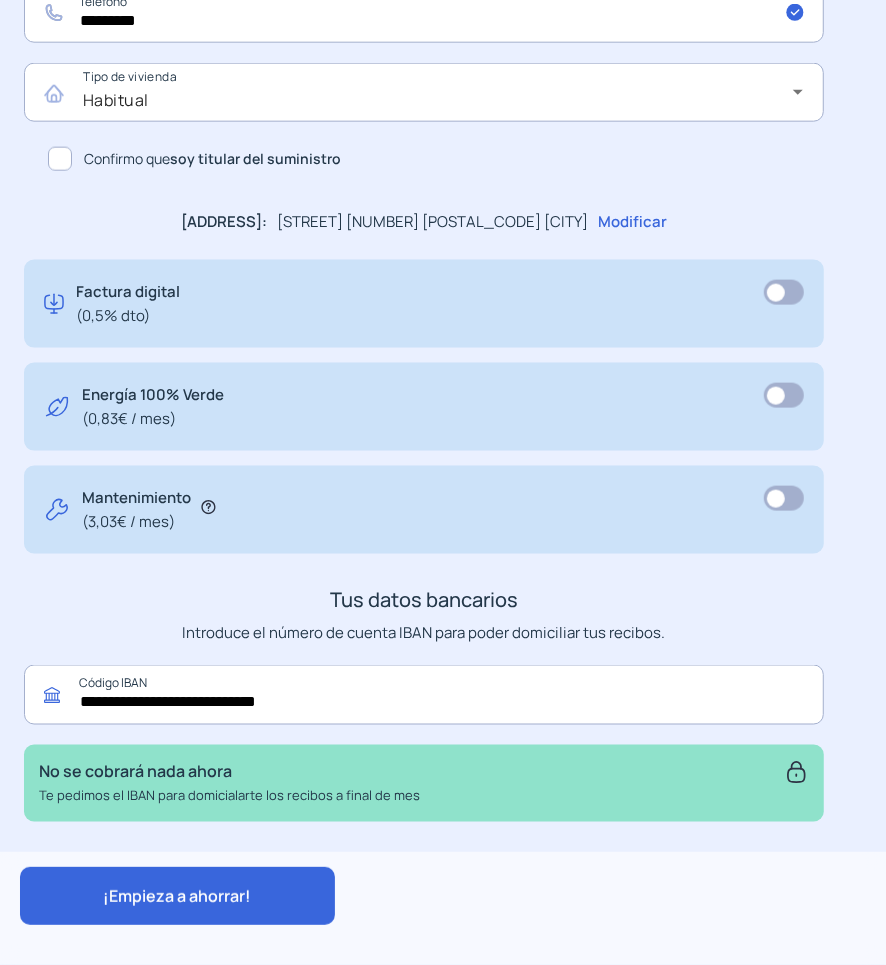type on "**********" 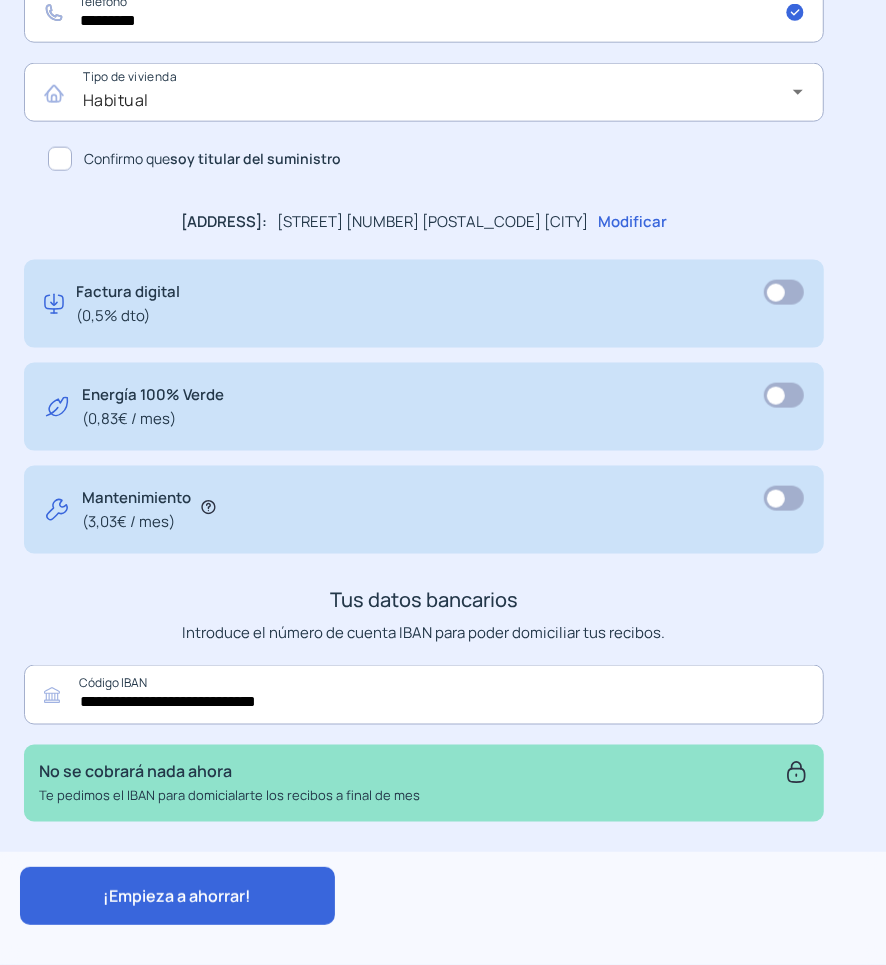 click on "¡Empieza a ahorrar!" 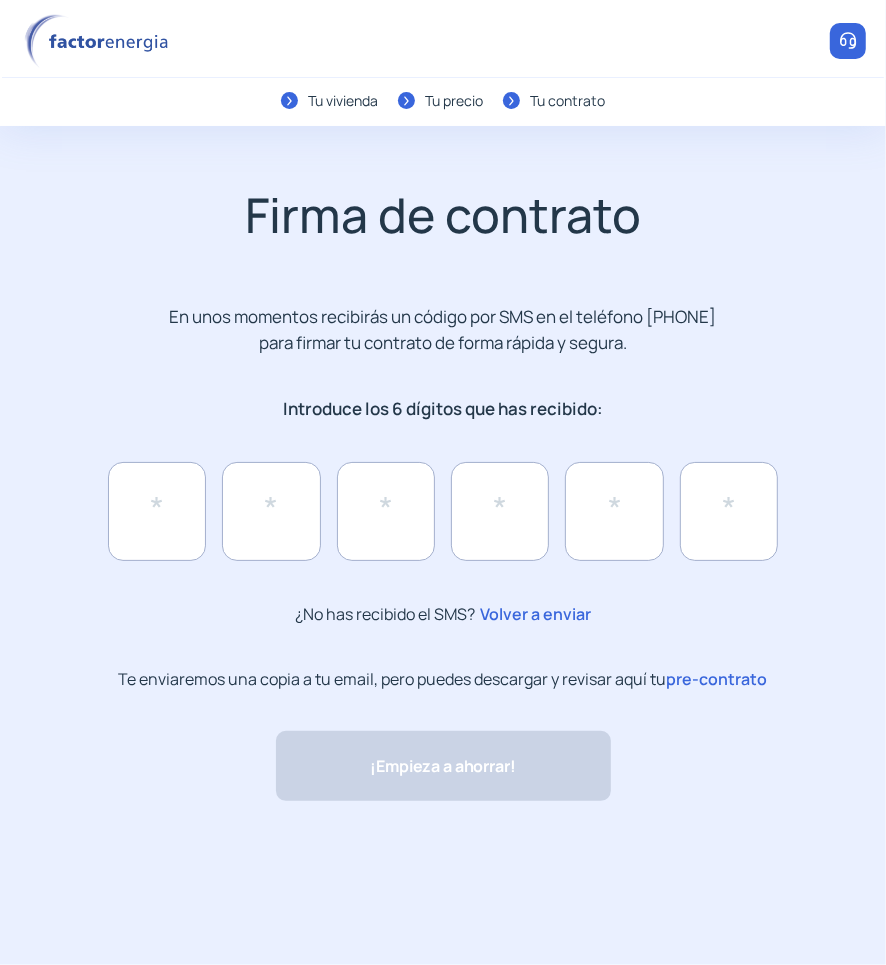 scroll, scrollTop: 0, scrollLeft: 0, axis: both 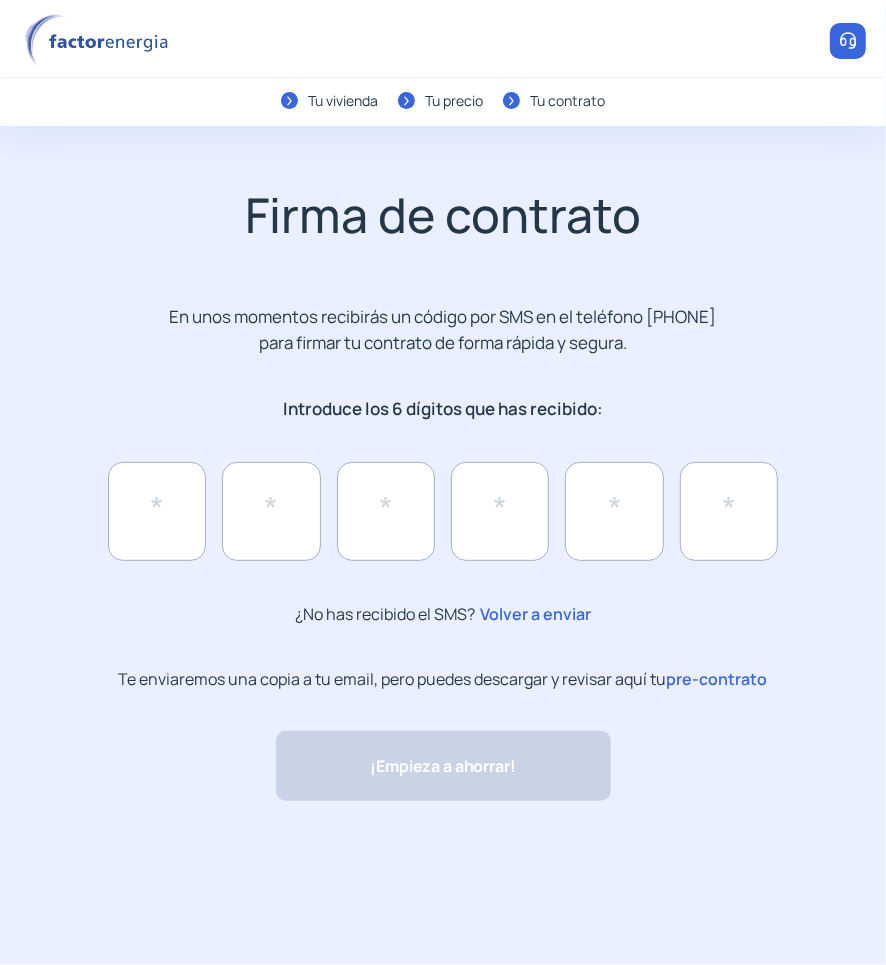 click on "pre-contrato" 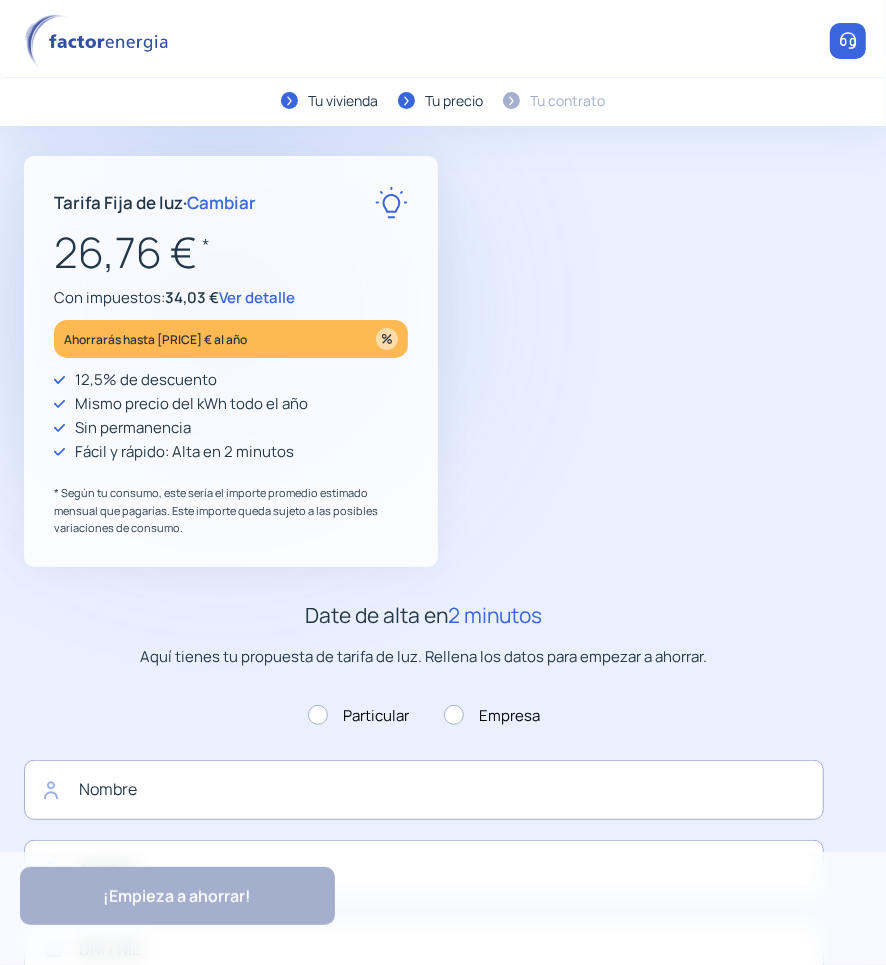 type on "**********" 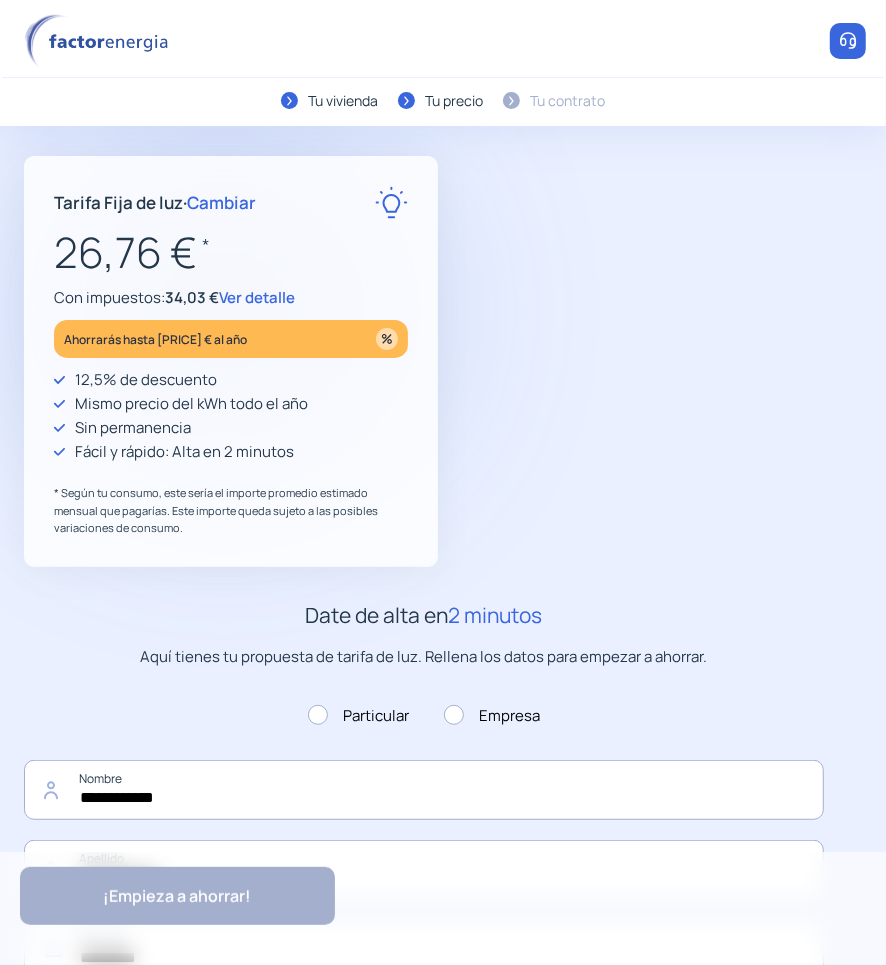 type on "*********" 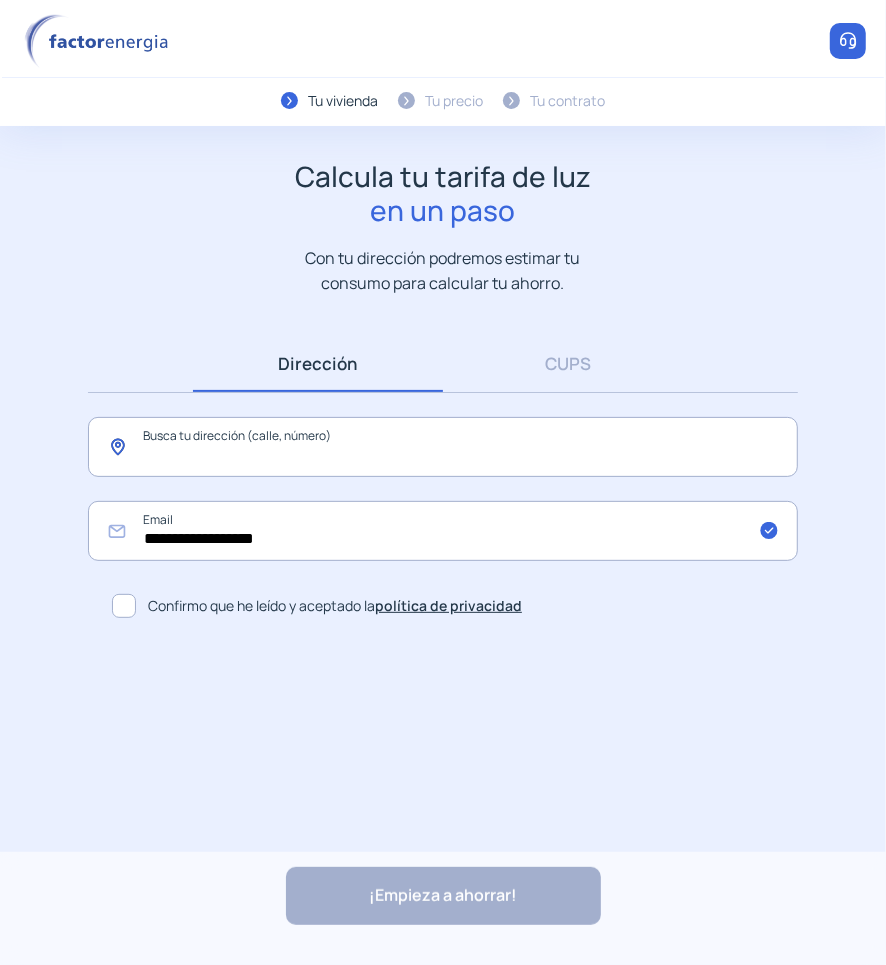 click 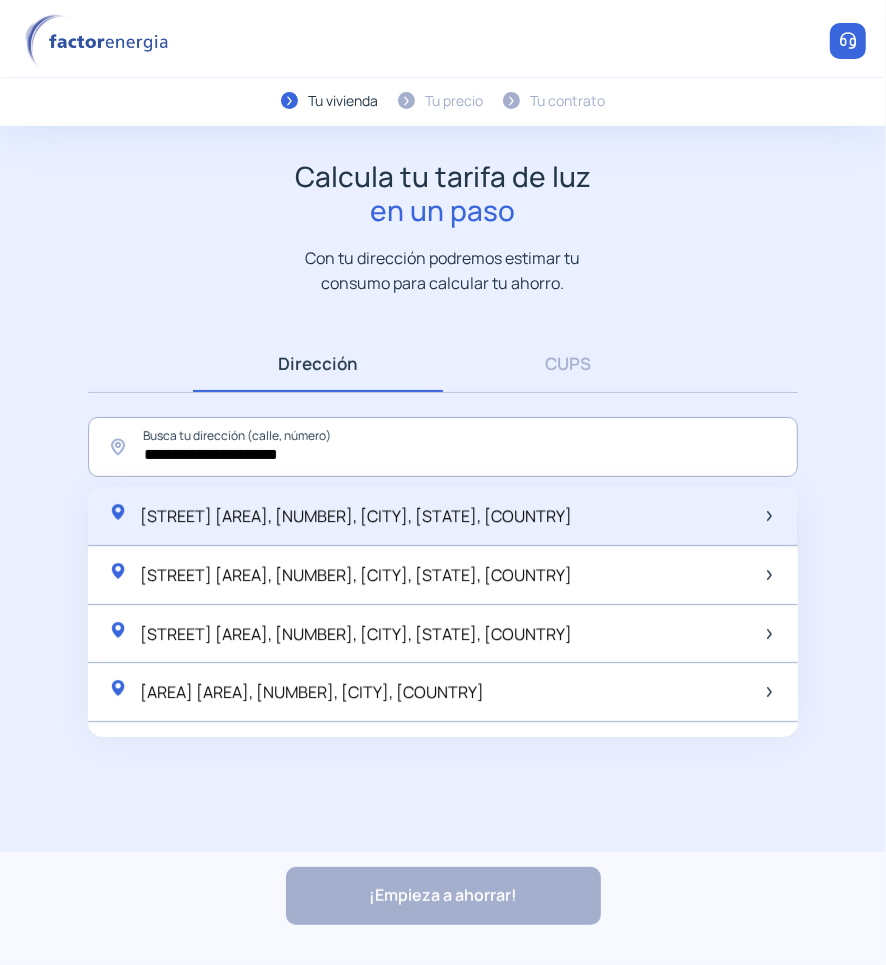 click on "[STREET] [AREA], [NUMBER], [CITY], [STATE], [COUNTRY]" 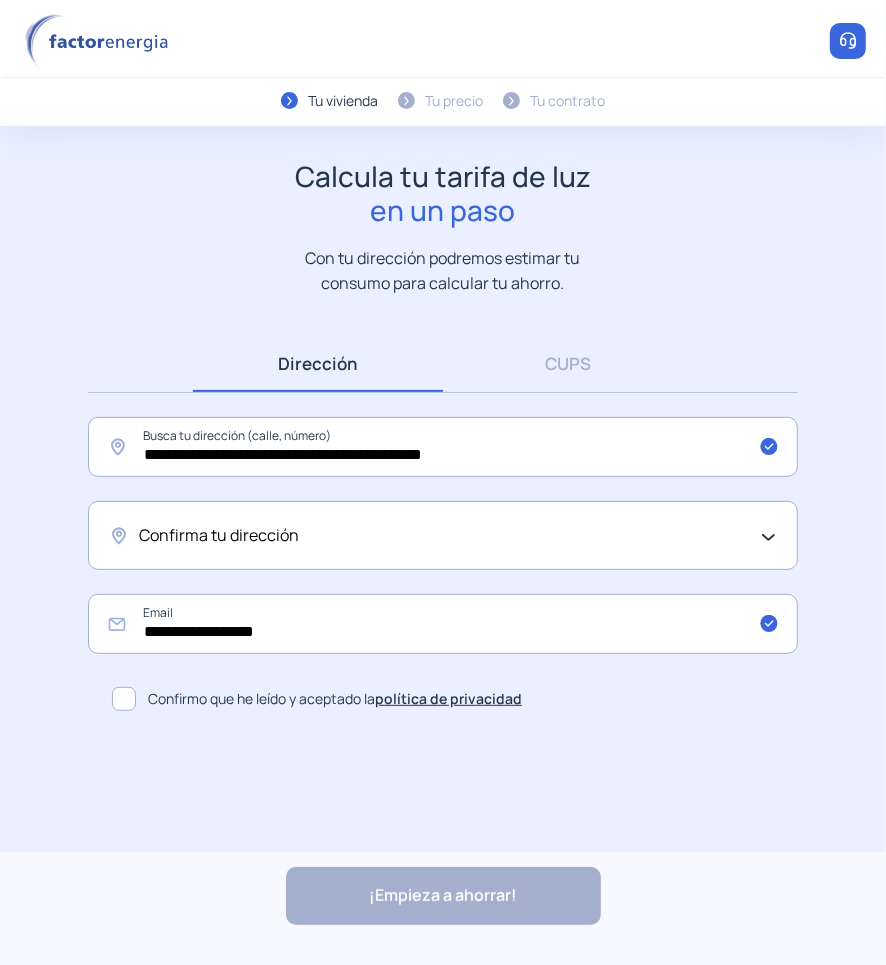 click on "Confirma tu dirección" 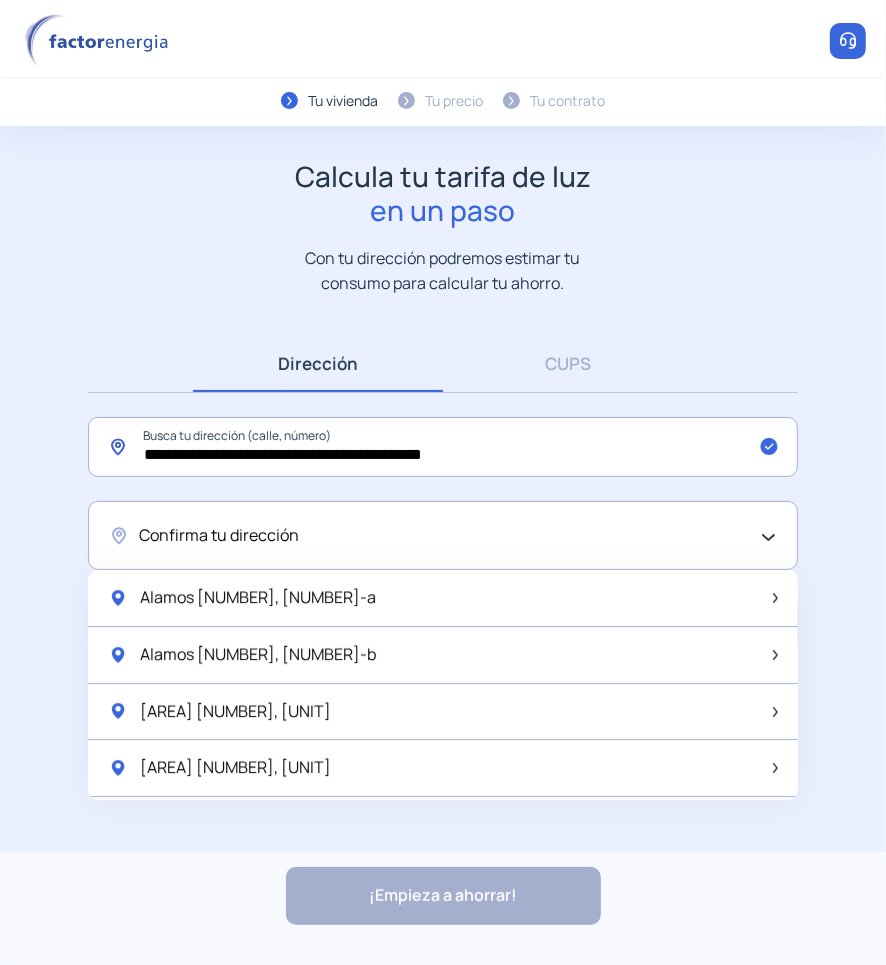 click on "**********" 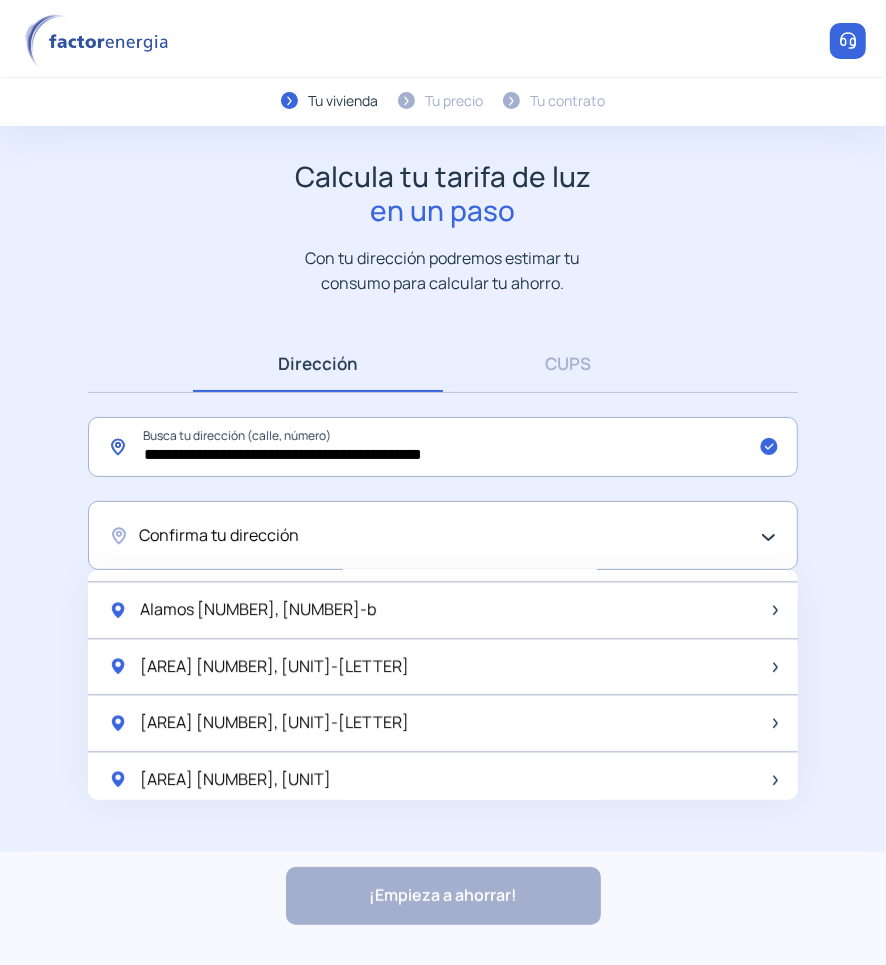 scroll, scrollTop: 2042, scrollLeft: 0, axis: vertical 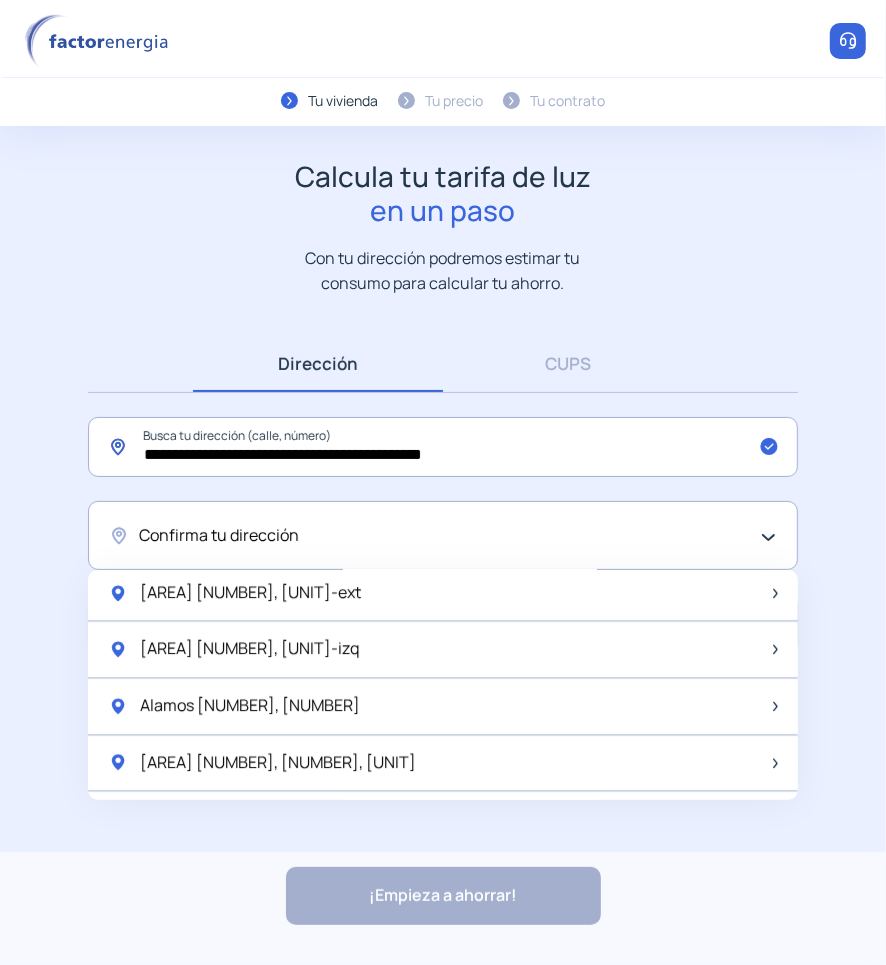click on "**********" 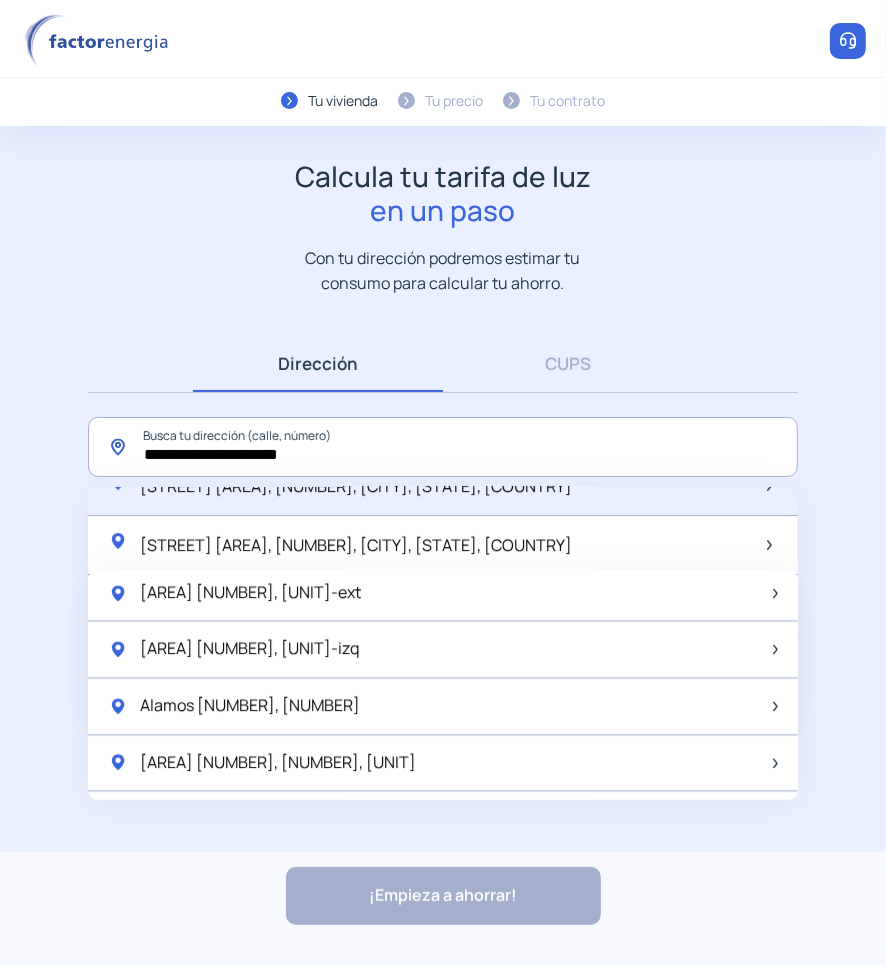 scroll, scrollTop: 38, scrollLeft: 0, axis: vertical 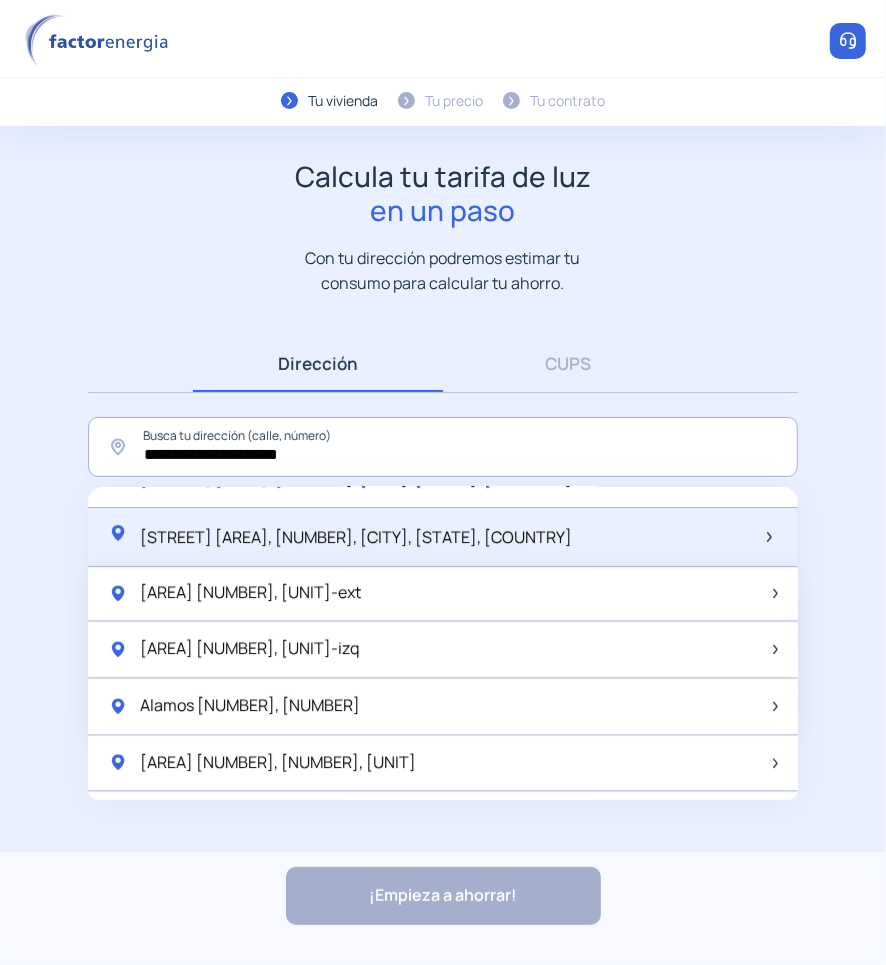 click on "[STREET] [AREA], [NUMBER], [CITY], [STATE], [COUNTRY]" 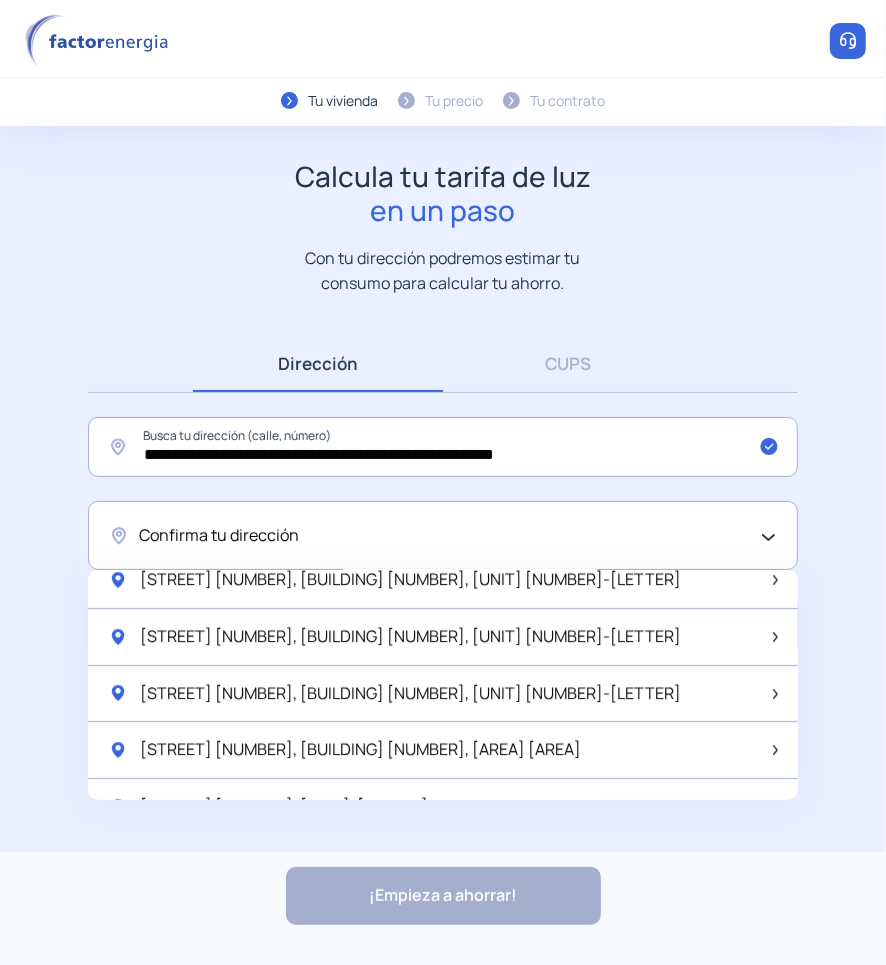 scroll, scrollTop: 0, scrollLeft: 0, axis: both 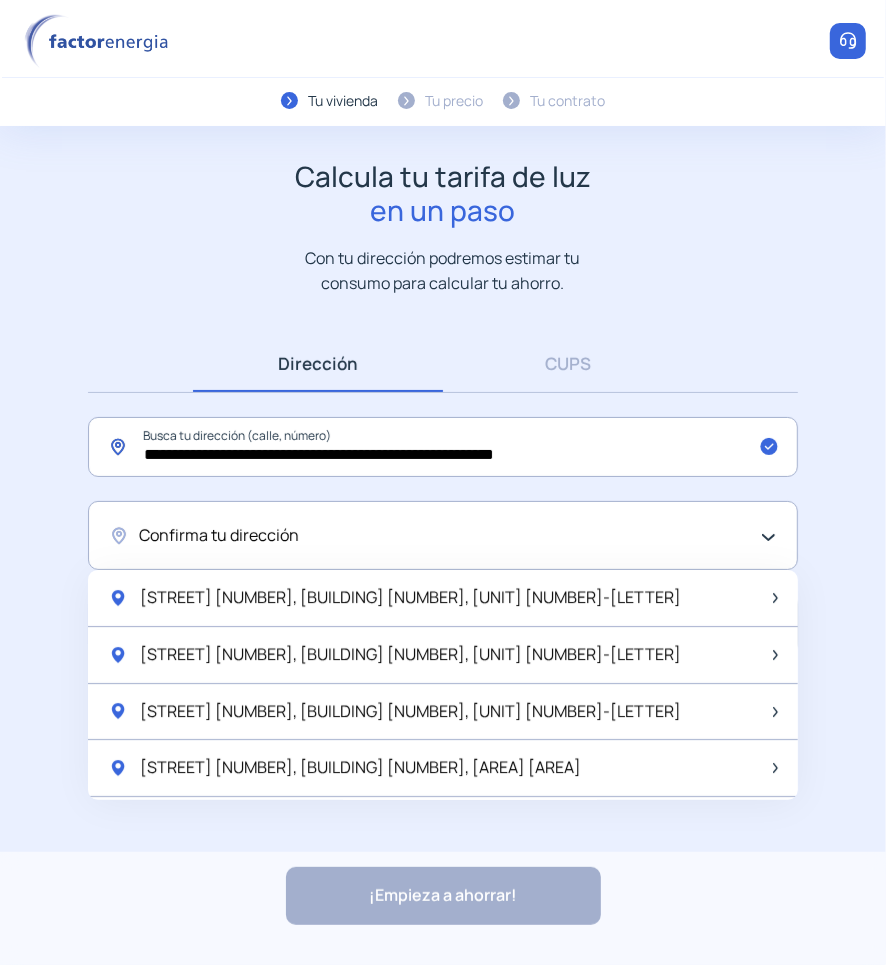 click on "**********" 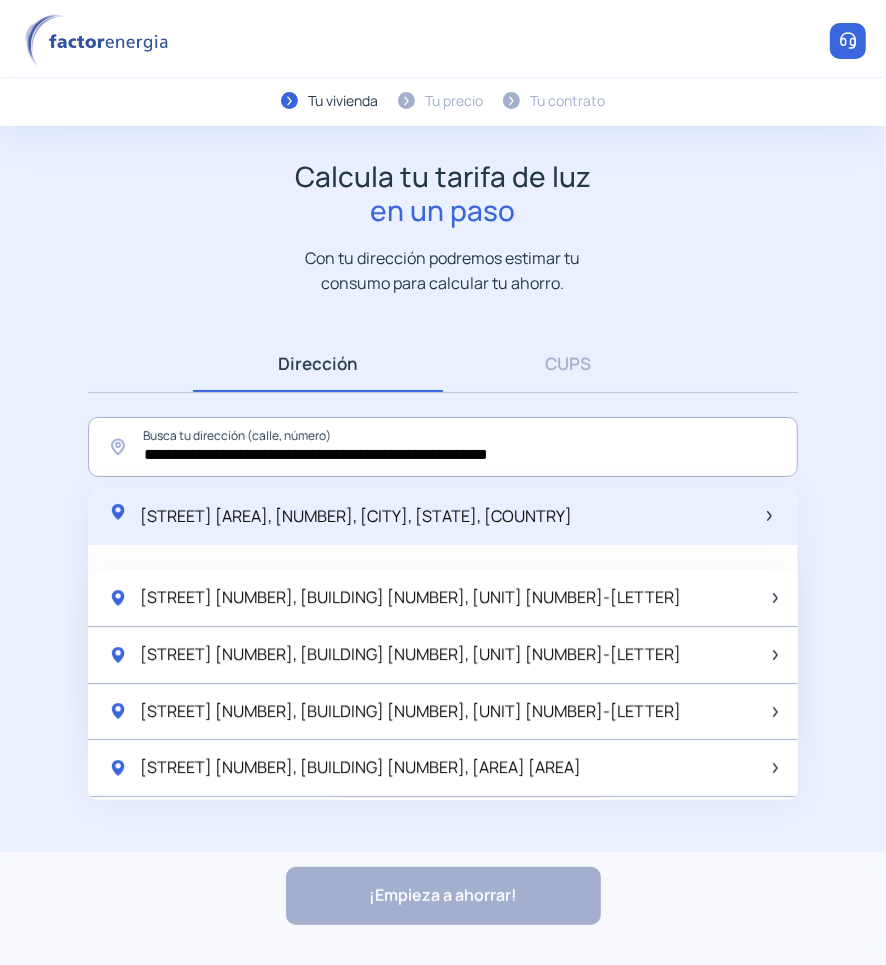 click on "[STREET] [AREA], [NUMBER], [CITY], [STATE], [COUNTRY]" 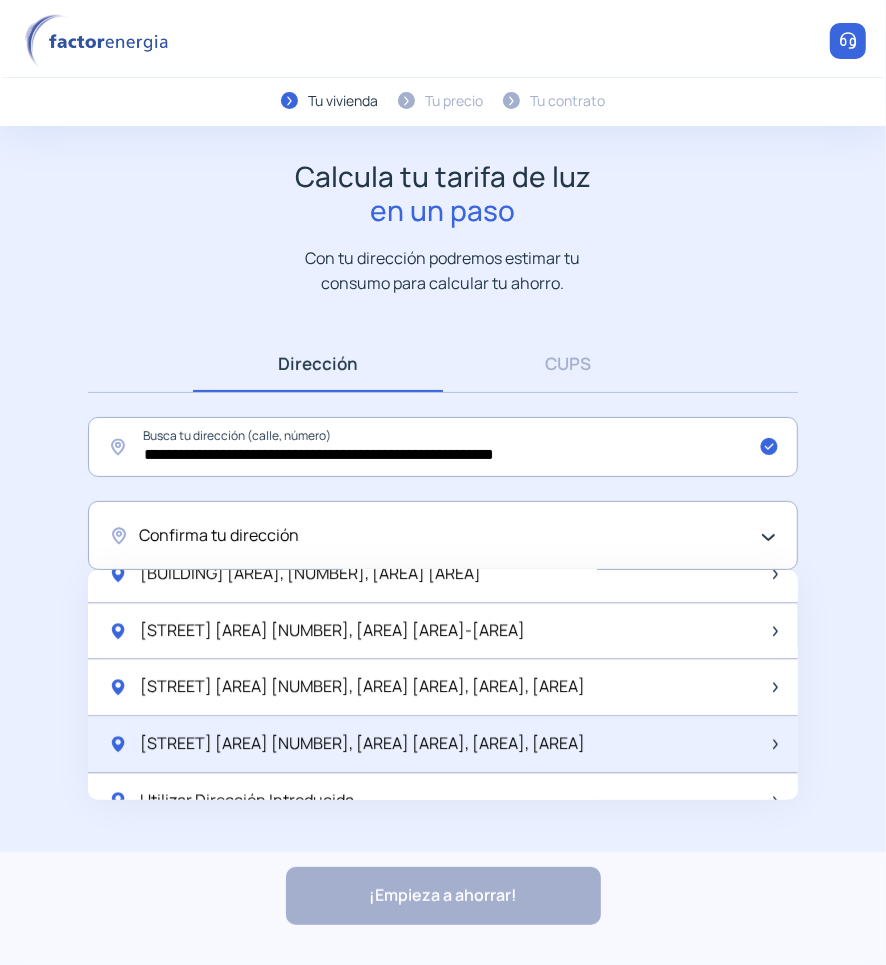 scroll, scrollTop: 2667, scrollLeft: 0, axis: vertical 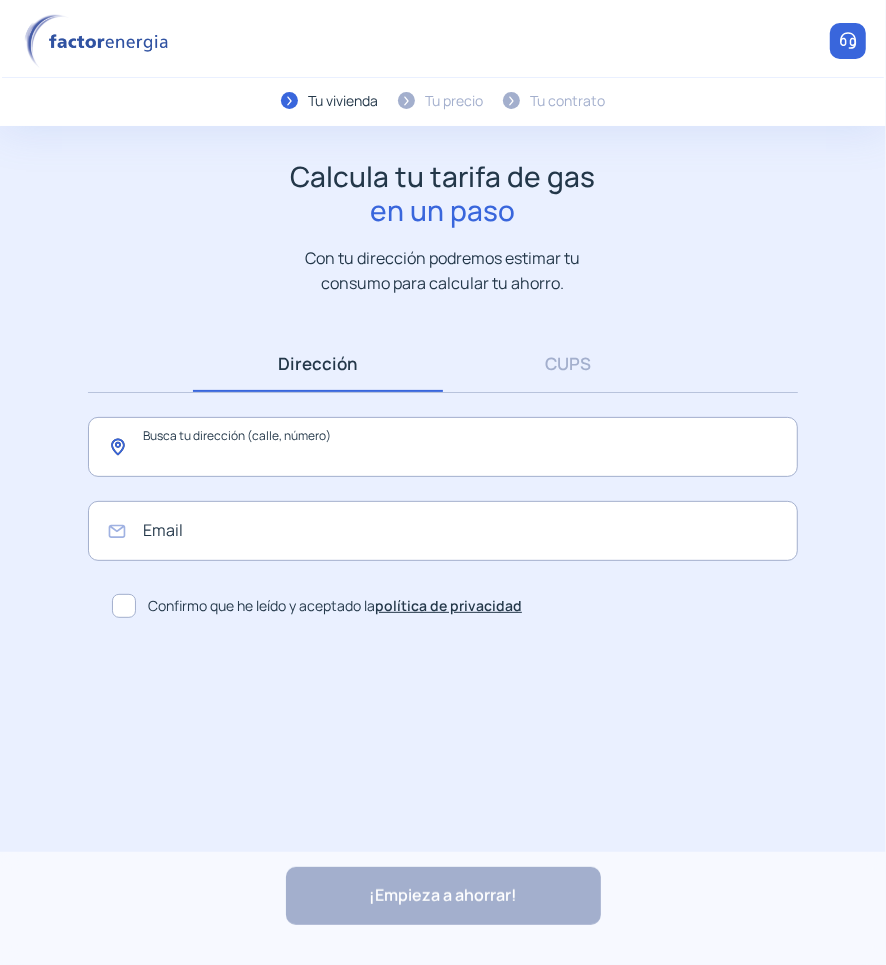 click 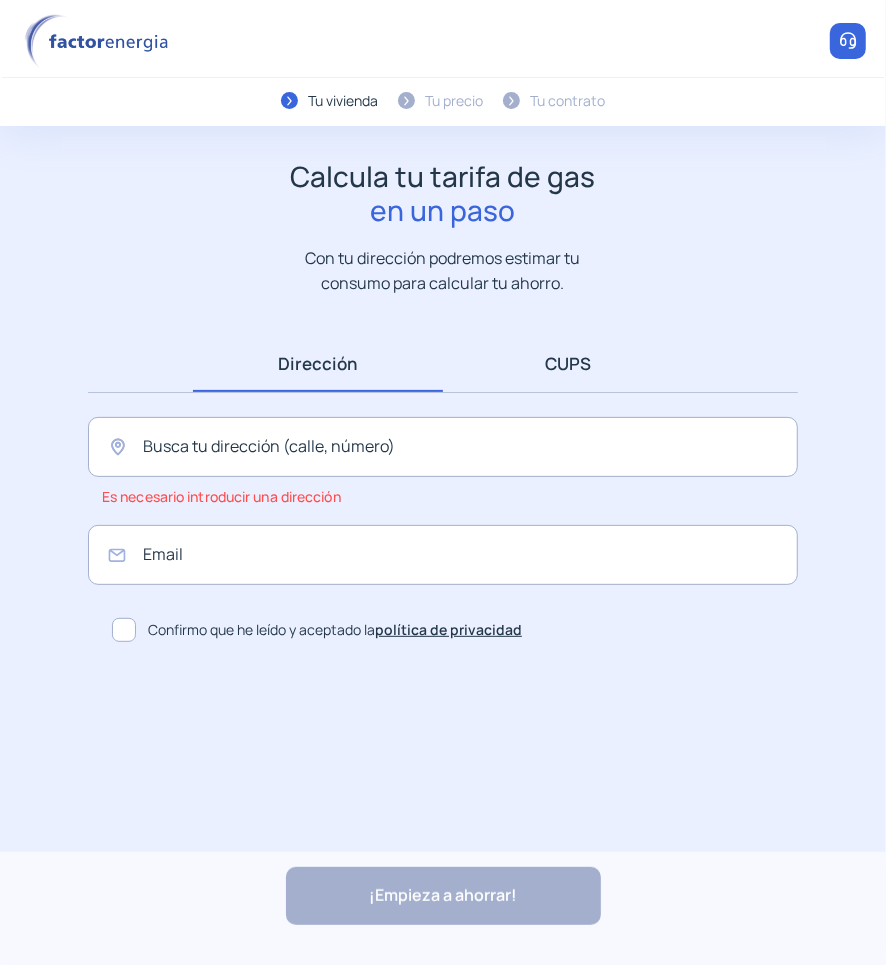 click on "CUPS" at bounding box center [568, 363] 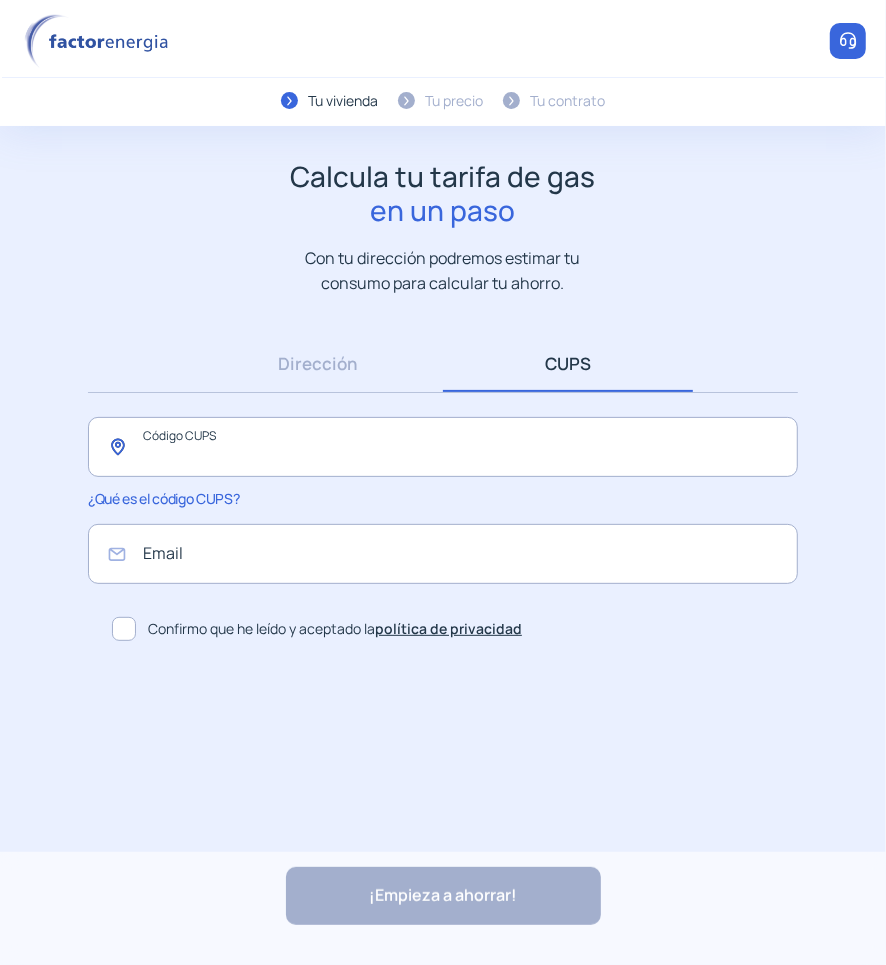 click 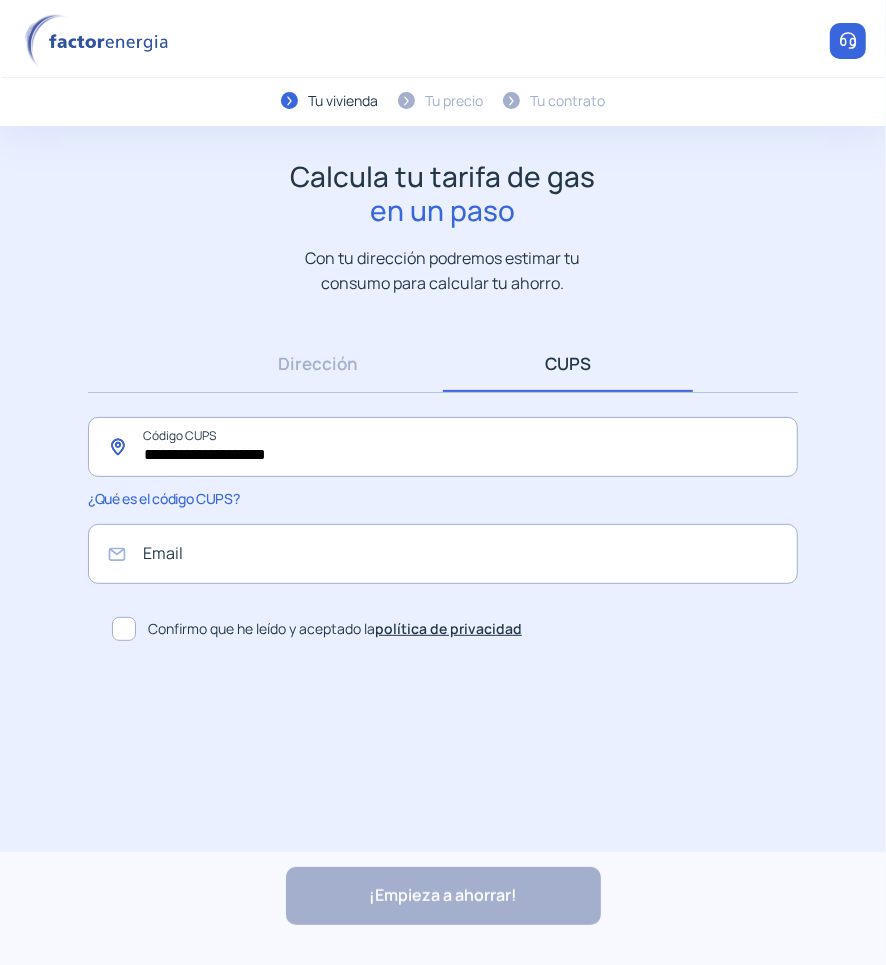 type on "**********" 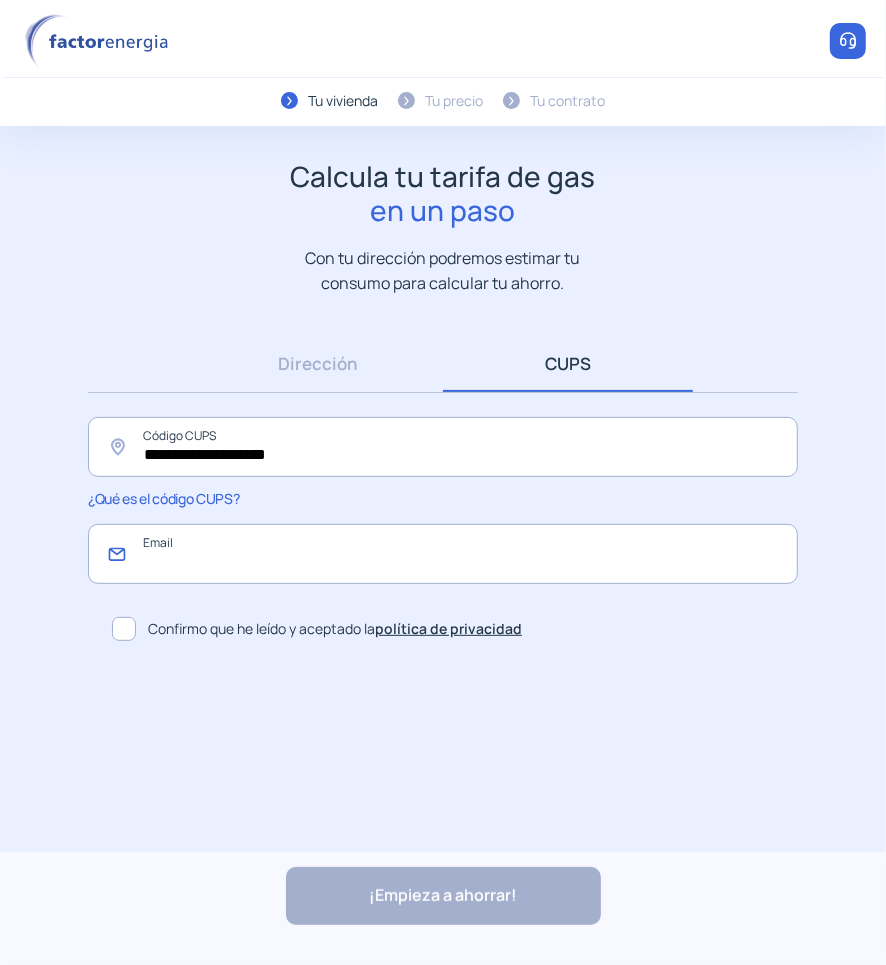 click 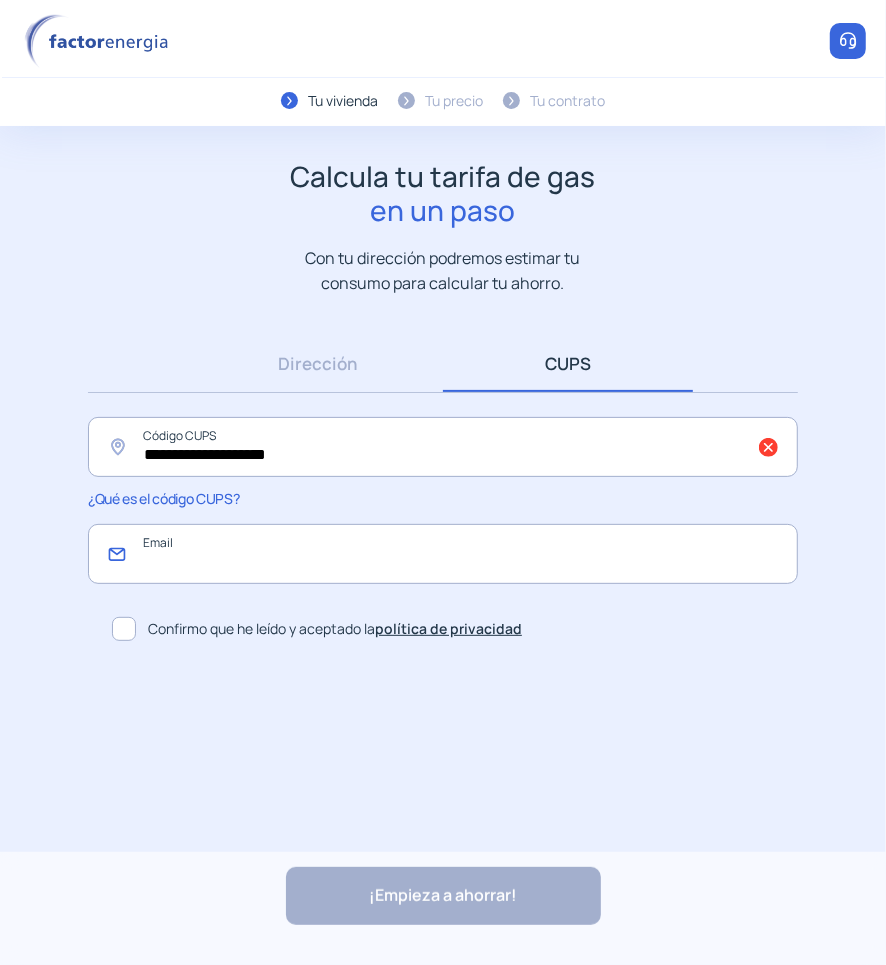 type on "**********" 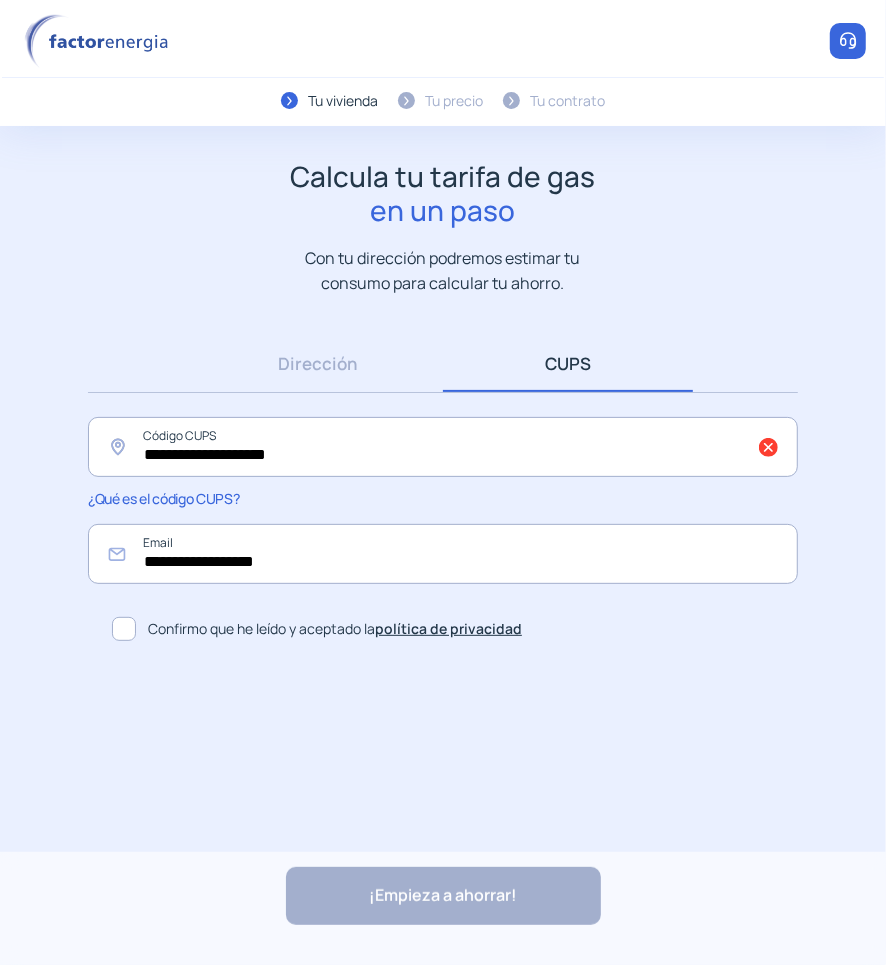 click 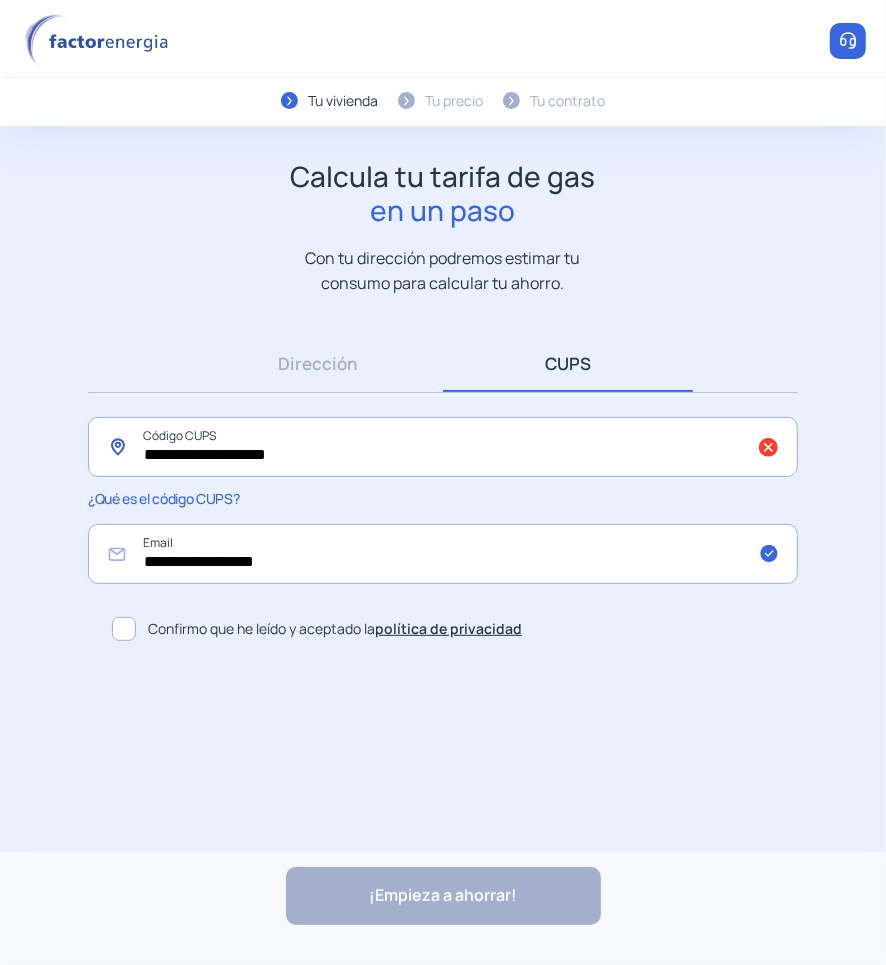 click on "**********" 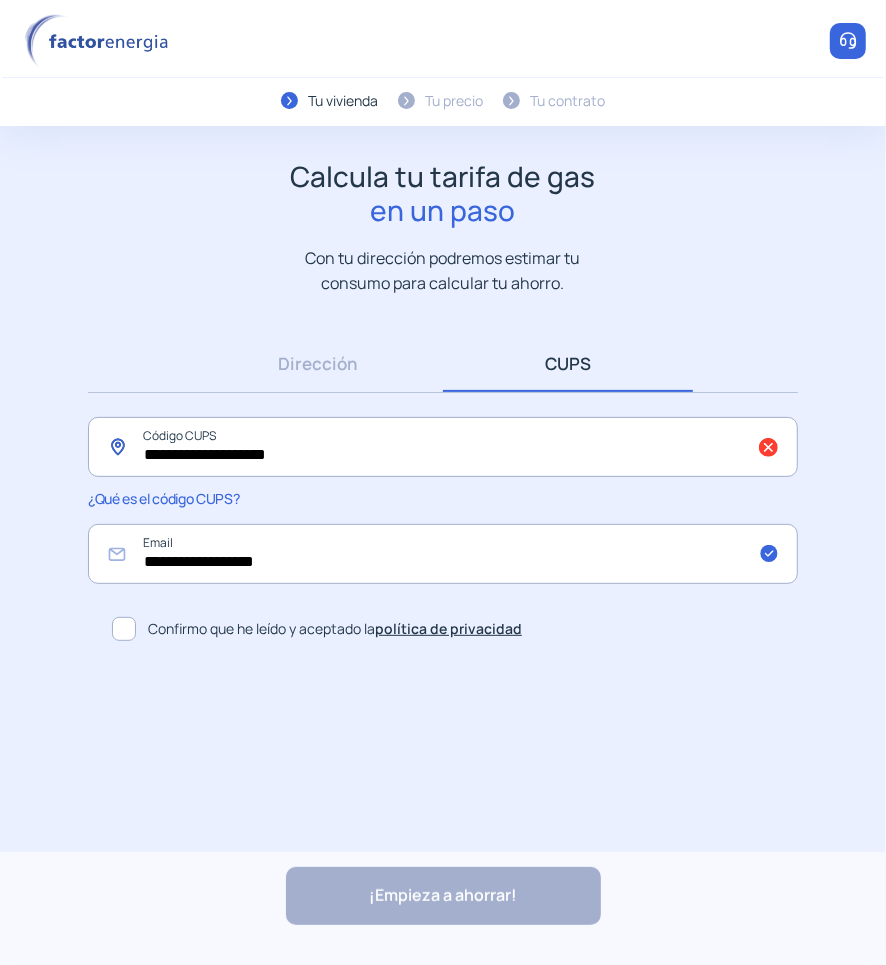 click on "**********" 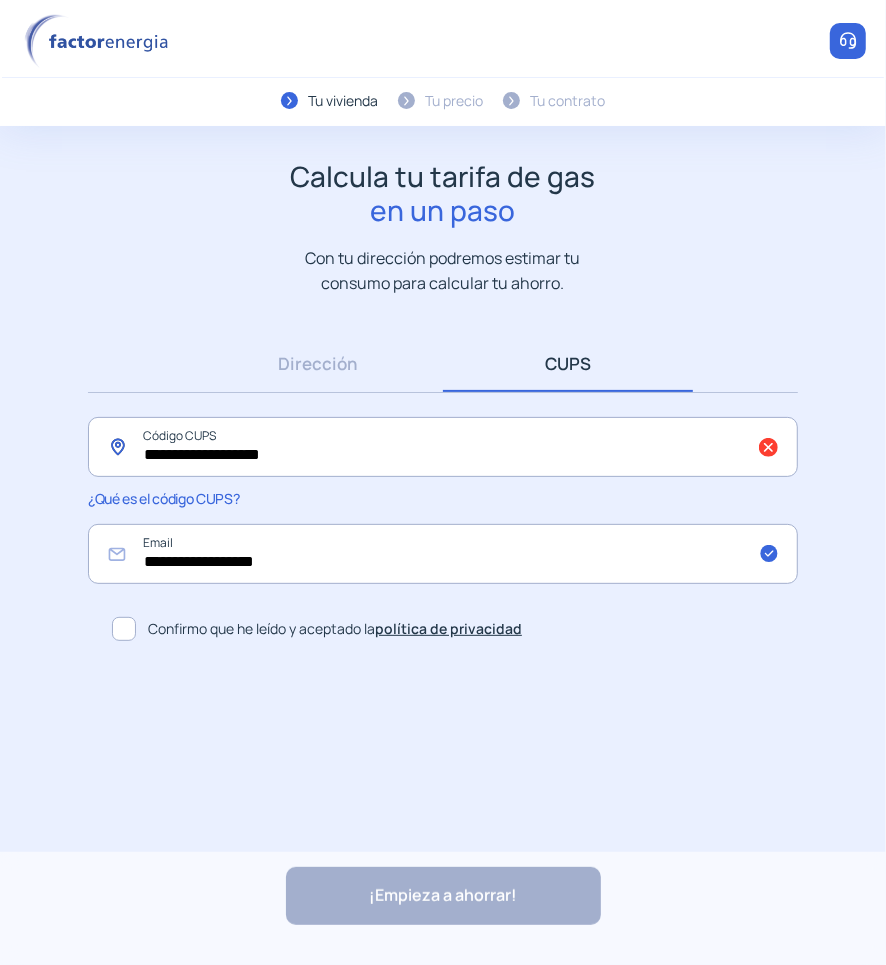 type on "**********" 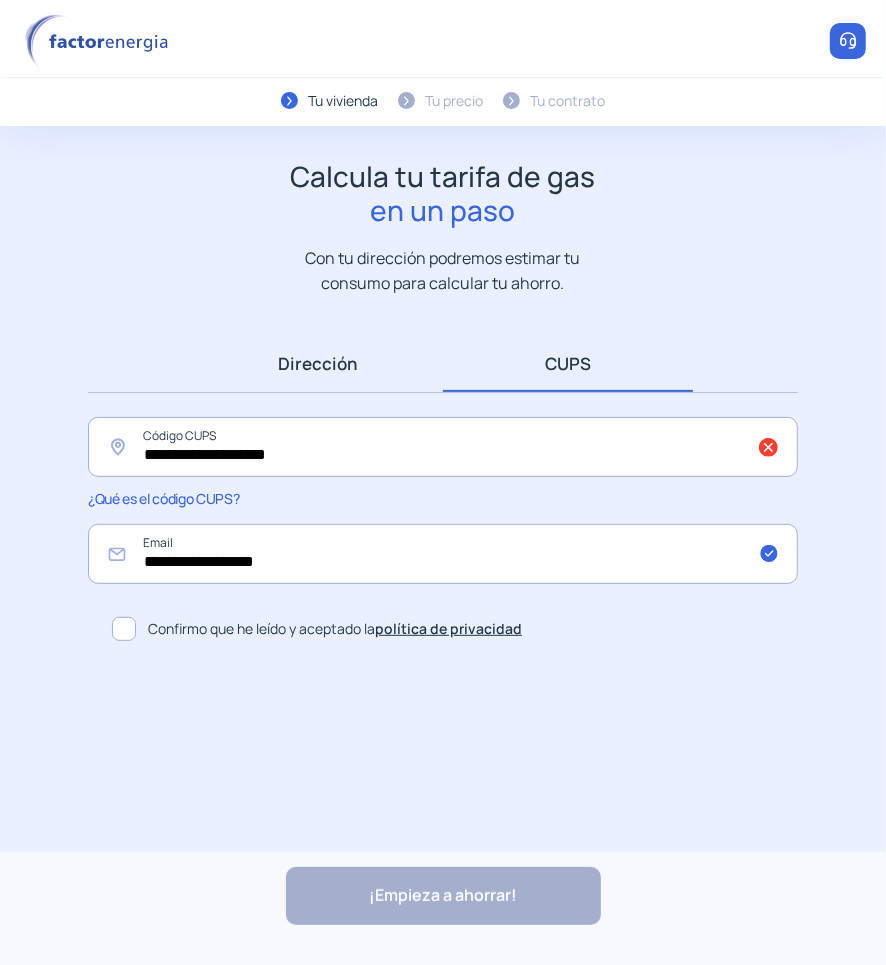 click on "Dirección" at bounding box center (318, 363) 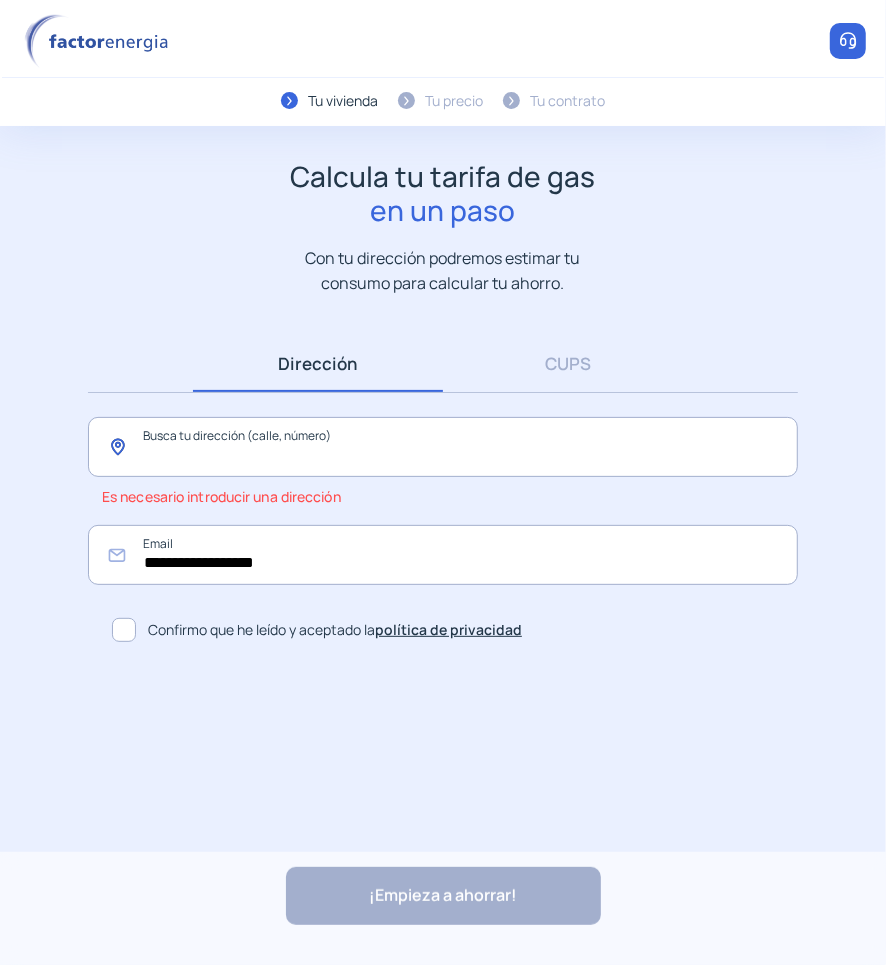 click 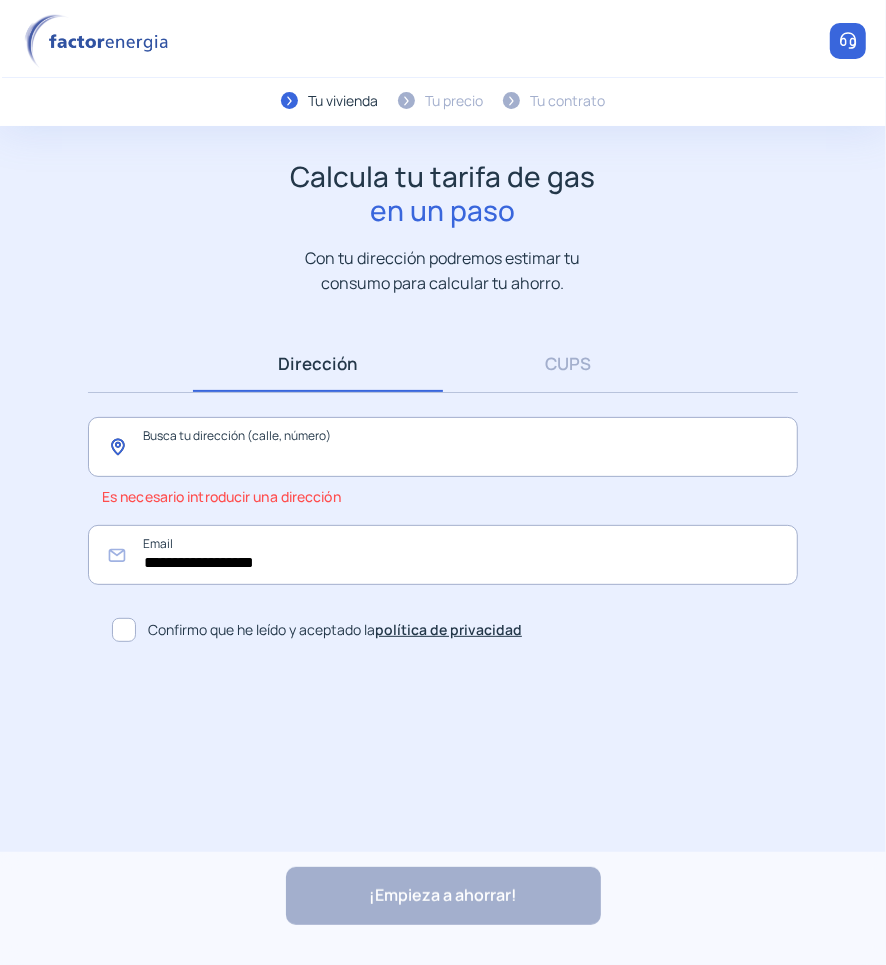 drag, startPoint x: 216, startPoint y: 476, endPoint x: 215, endPoint y: 463, distance: 13.038404 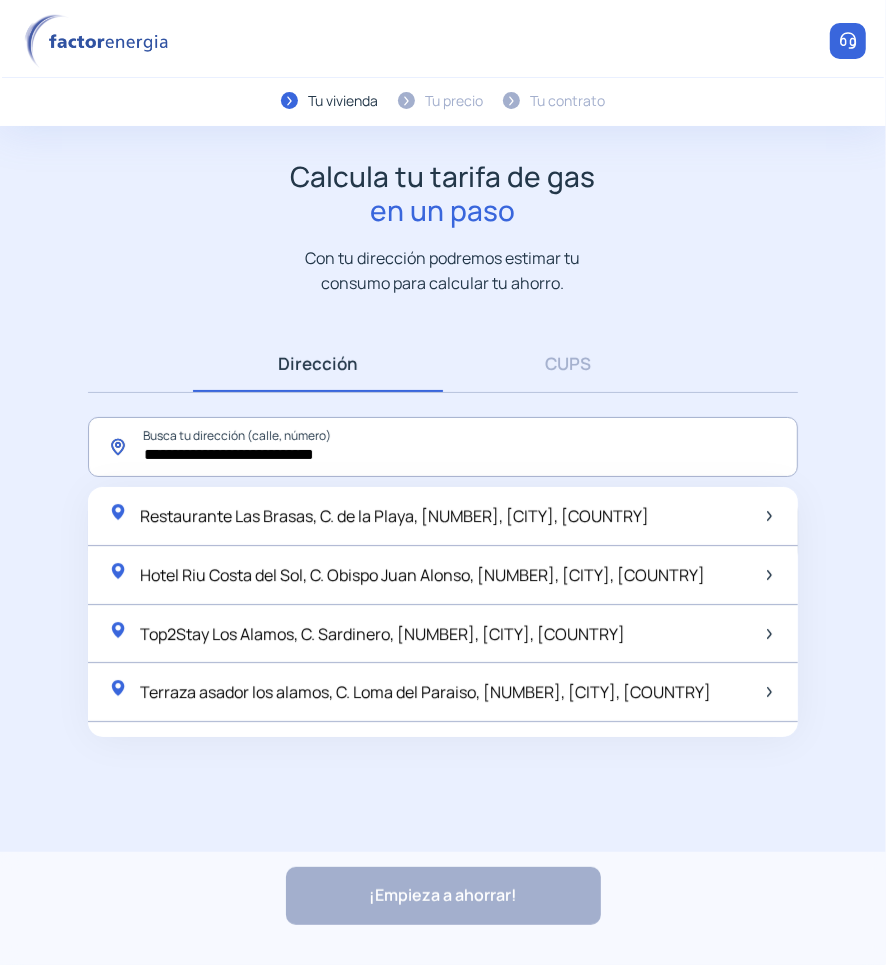 click on "**********" 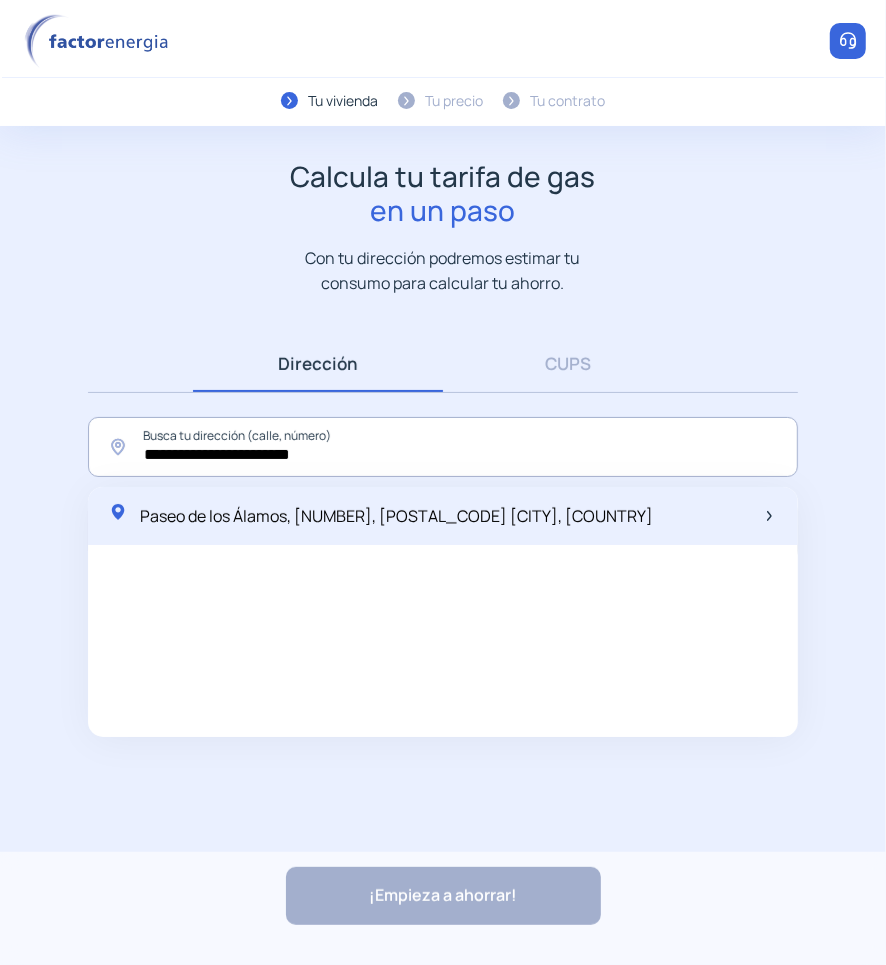 click on "Paseo de los Álamos, [NUMBER], [POSTAL_CODE] [CITY], [COUNTRY]" 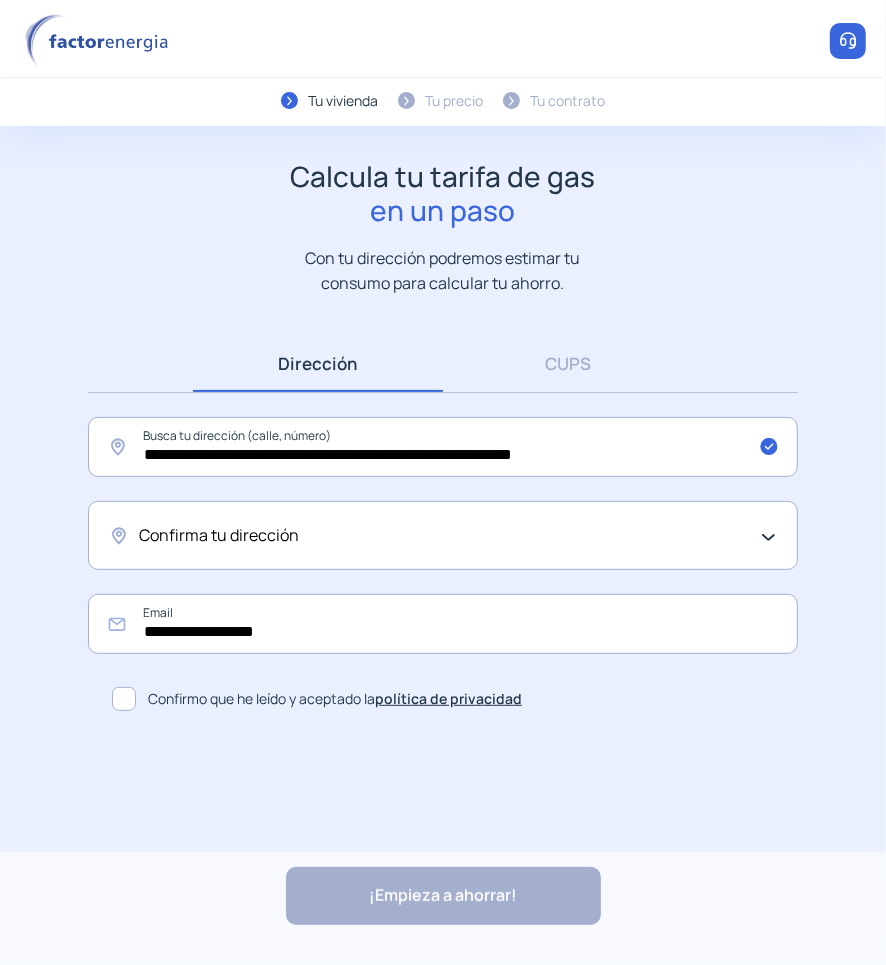 click on "Confirma tu dirección" 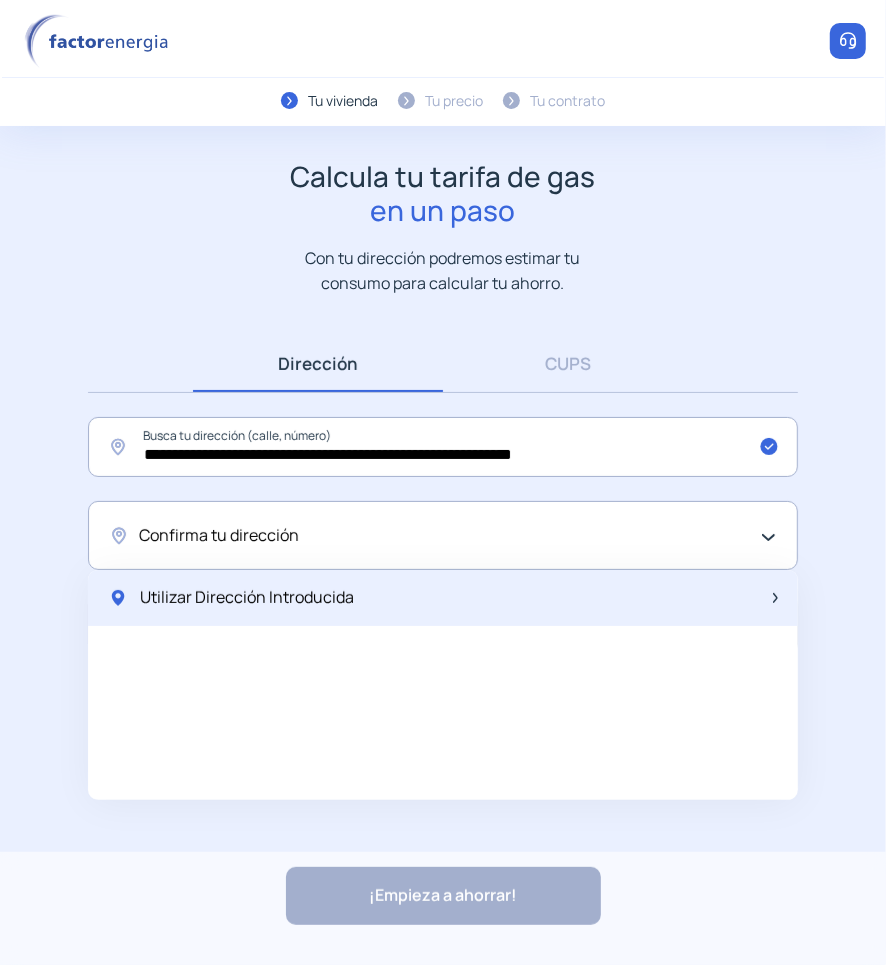 click on "Utilizar Dirección Introducida" 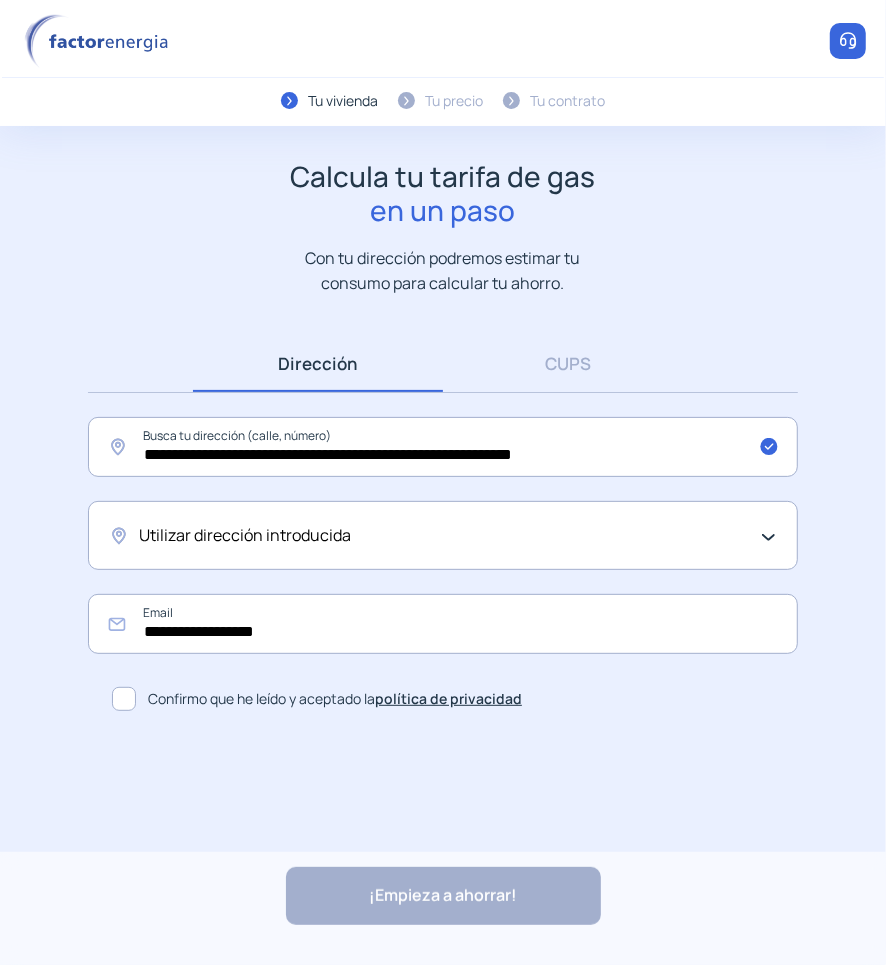 click on "Utilizar dirección introducida" 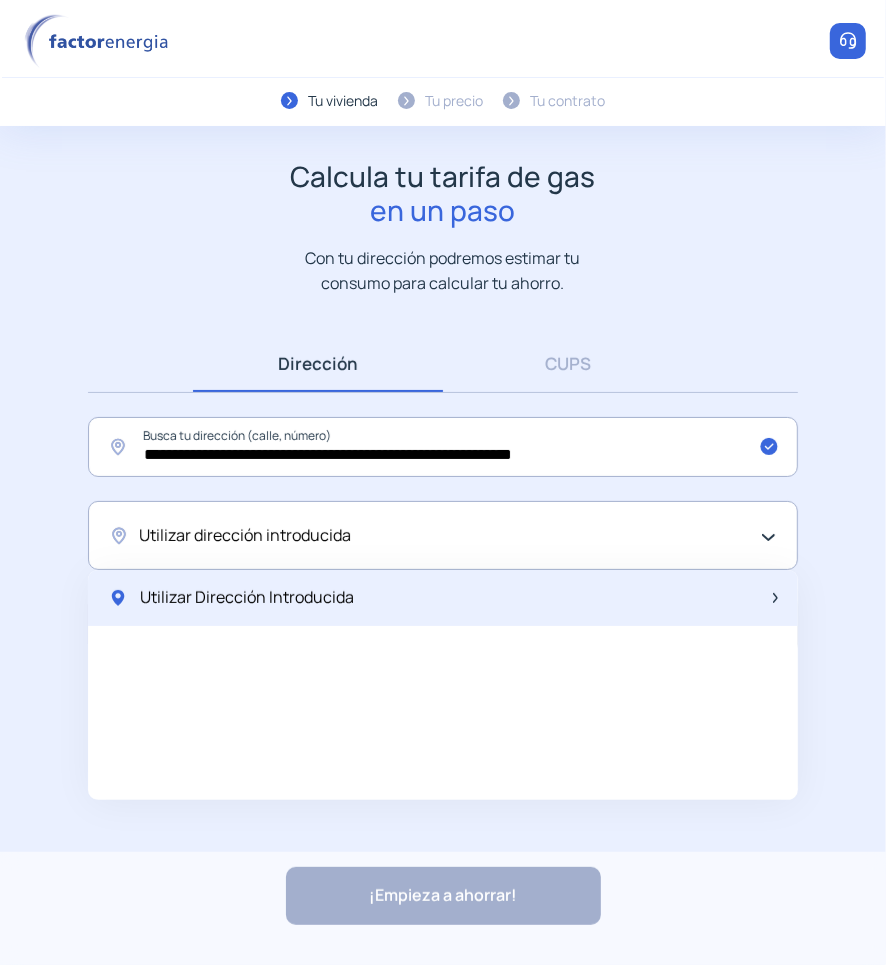click on "Utilizar Dirección Introducida" 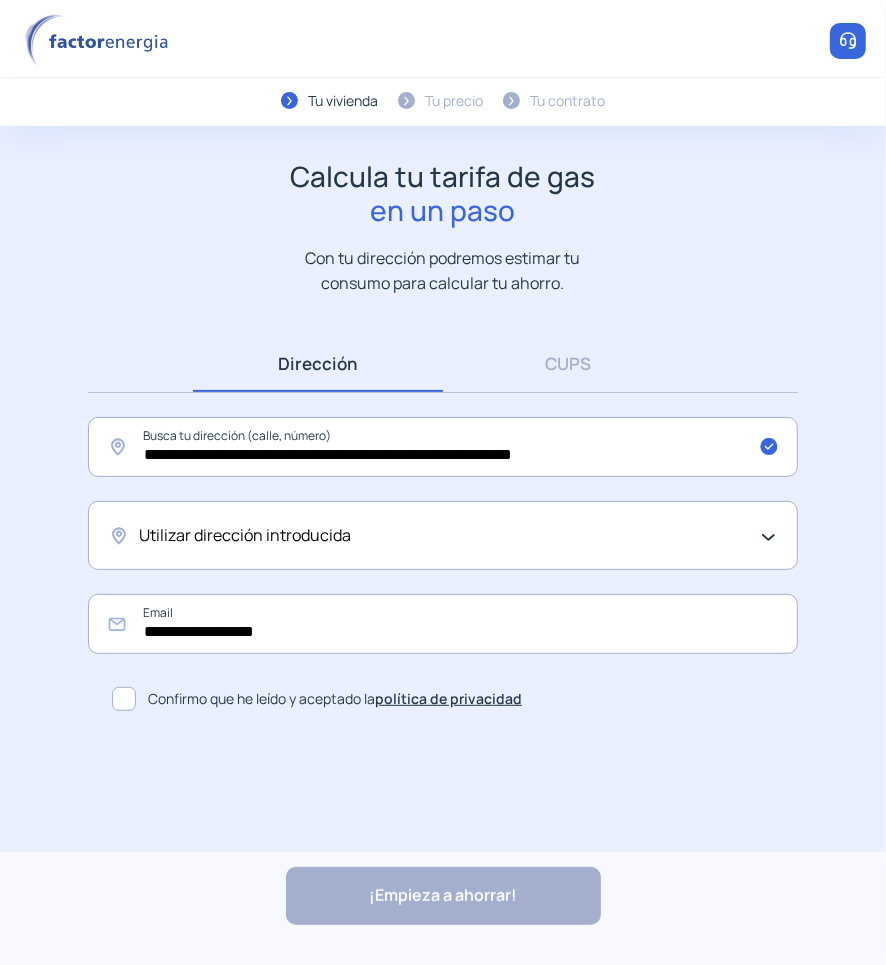 click 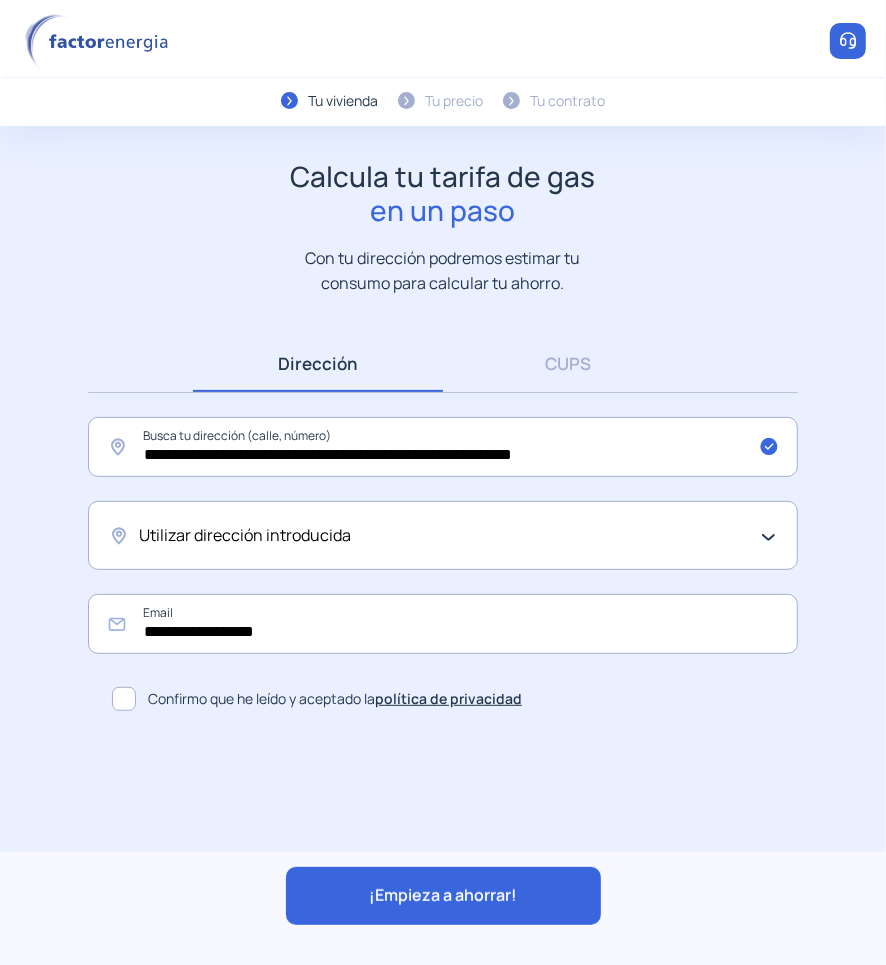 click on "¡Empieza a ahorrar!" 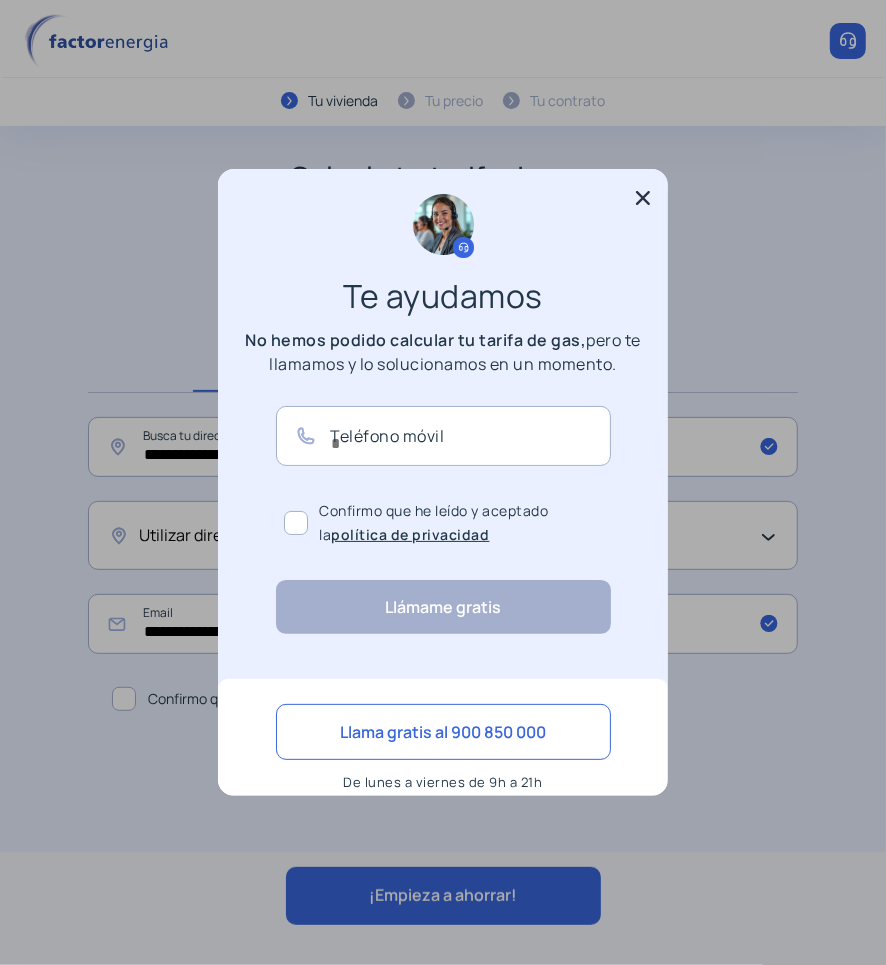 click 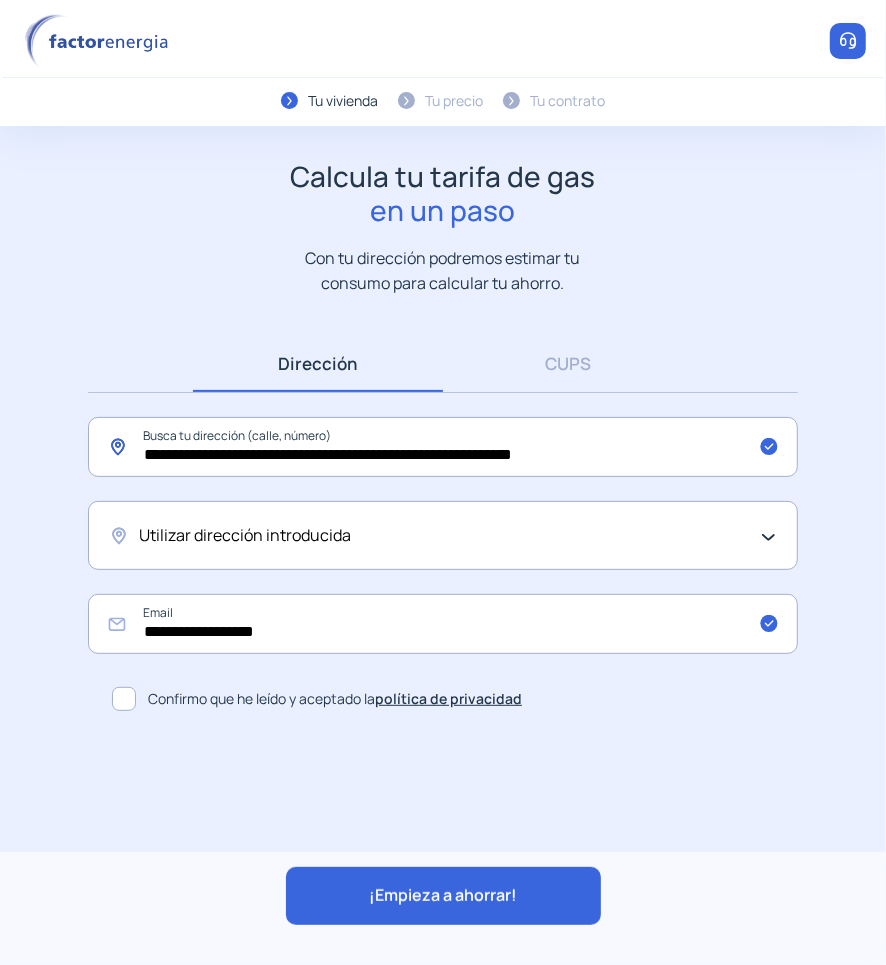 click on "**********" 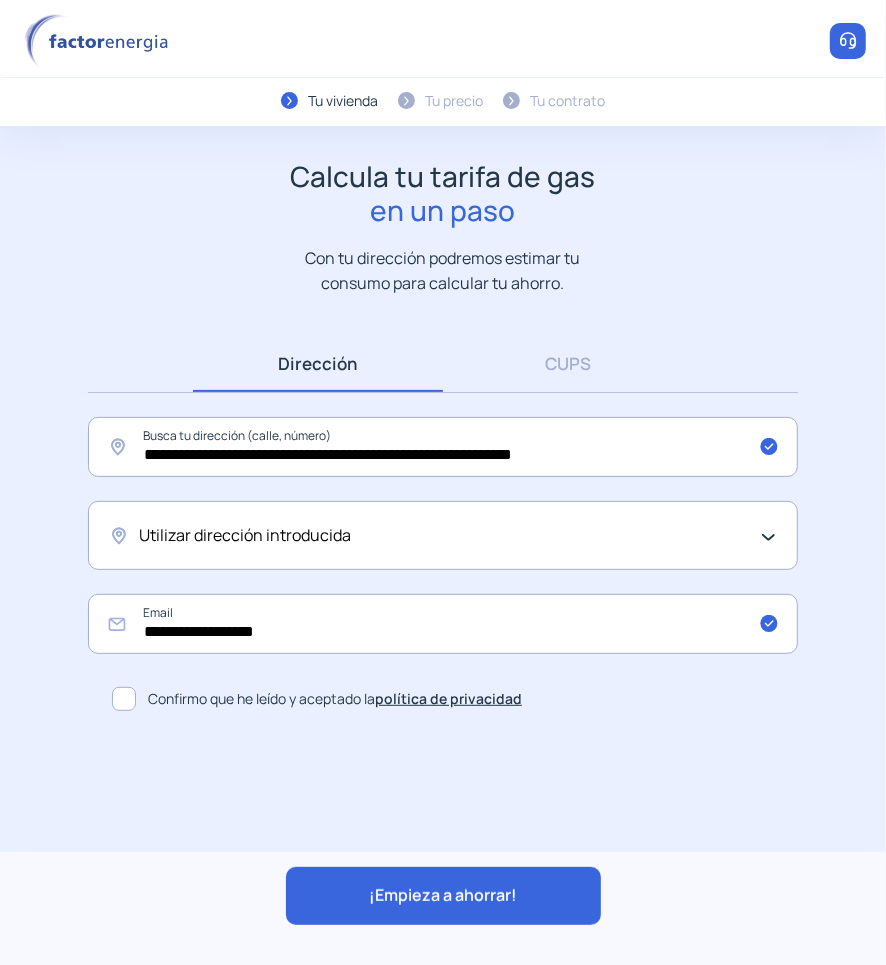 click on "Utilizar dirección introducida" 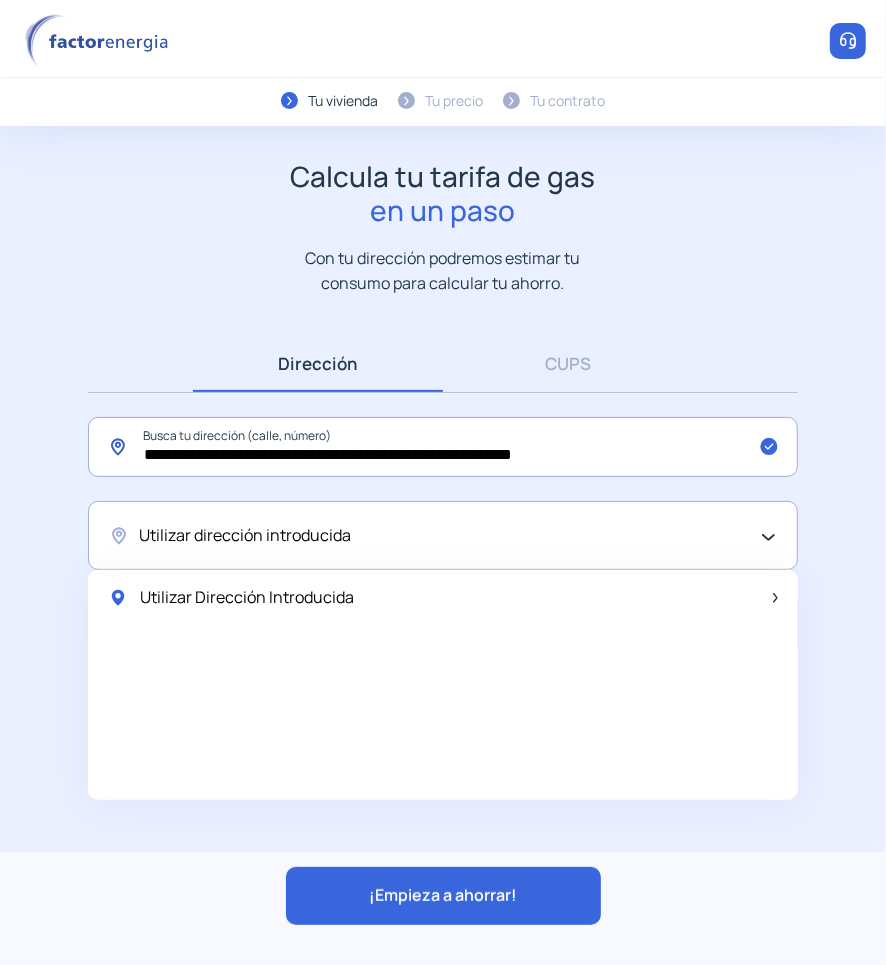 drag, startPoint x: 492, startPoint y: 453, endPoint x: 460, endPoint y: 455, distance: 32.06244 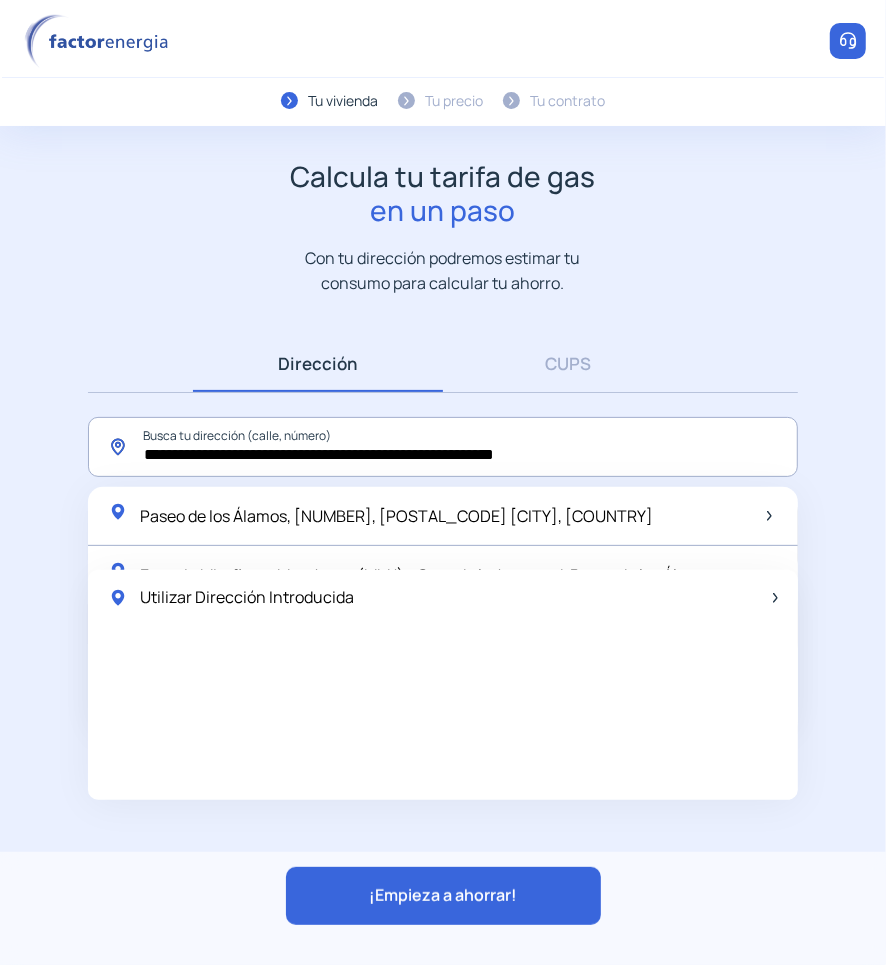 click on "**********" 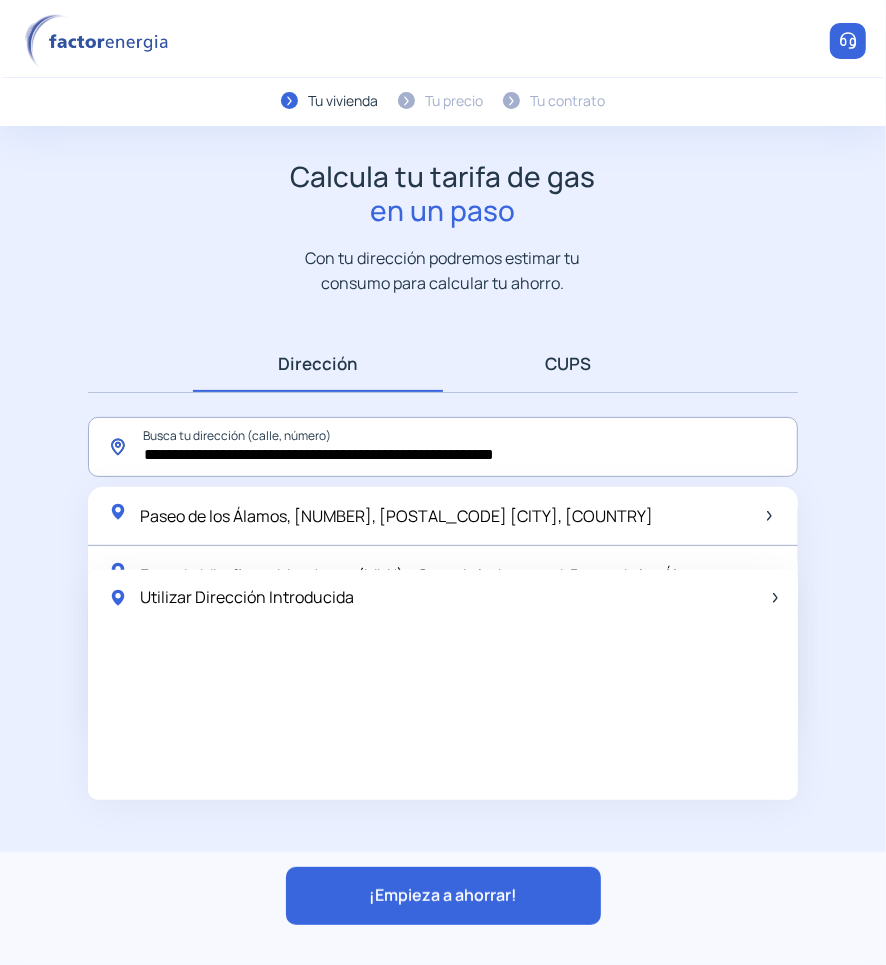 type on "**********" 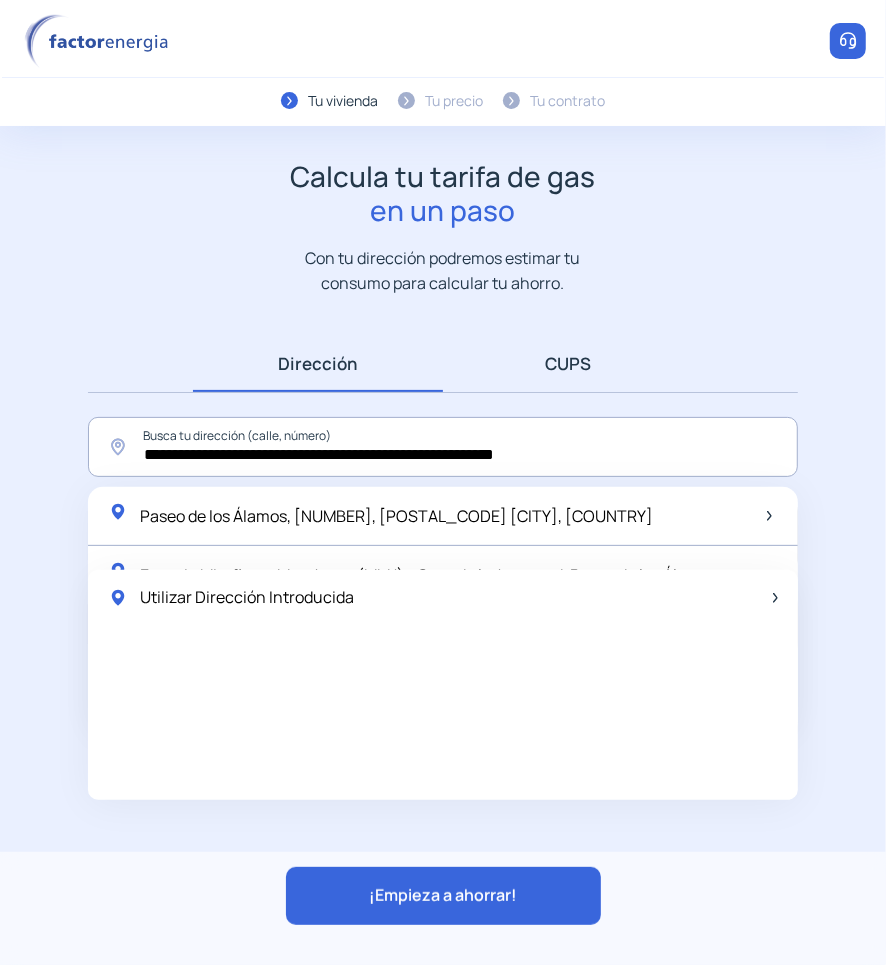 click on "CUPS" at bounding box center [568, 363] 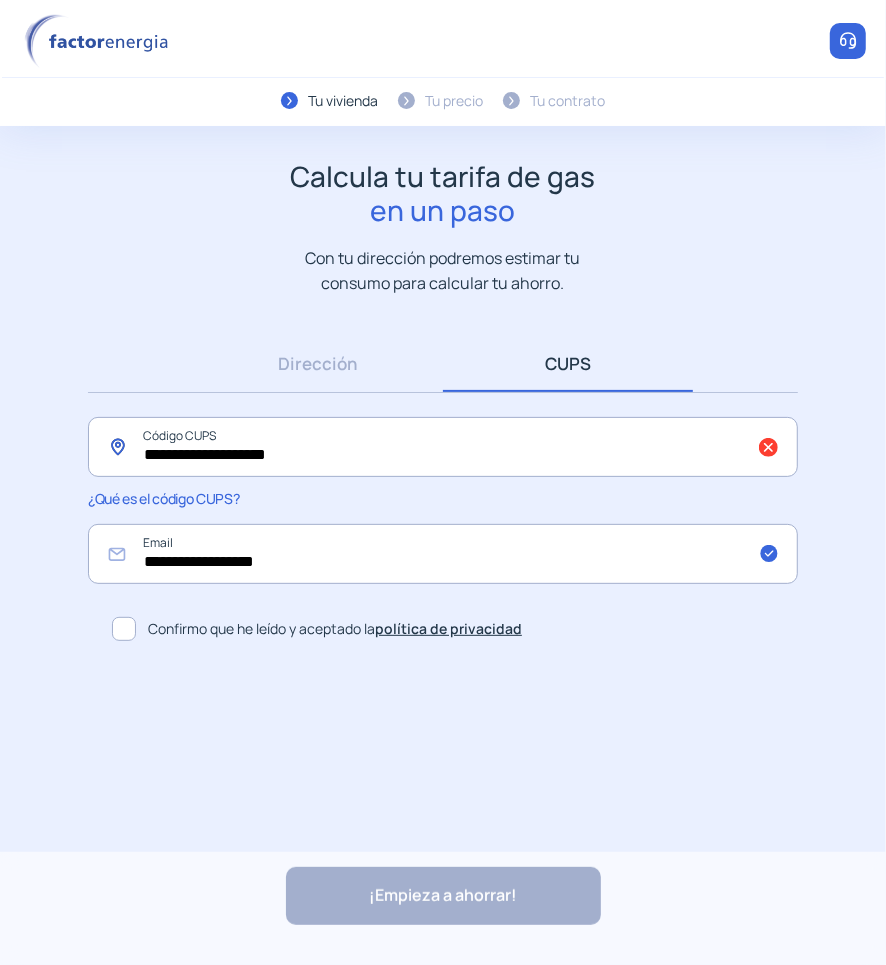 click on "**********" 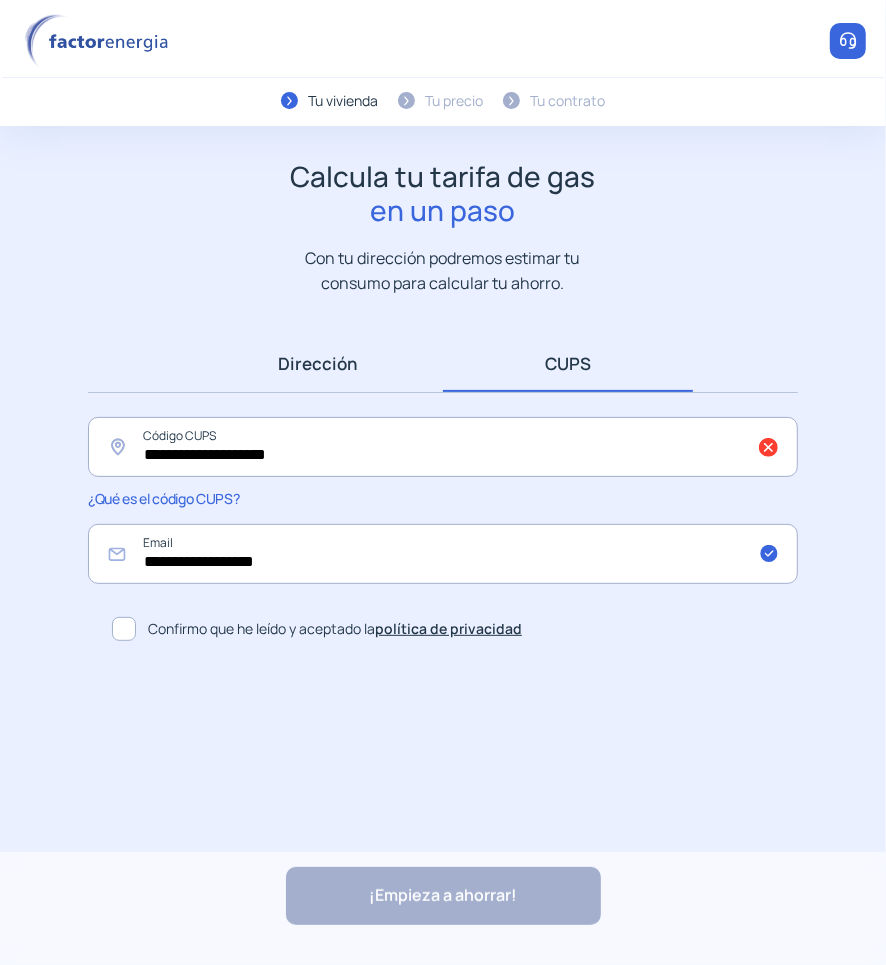 click on "Dirección" at bounding box center [318, 363] 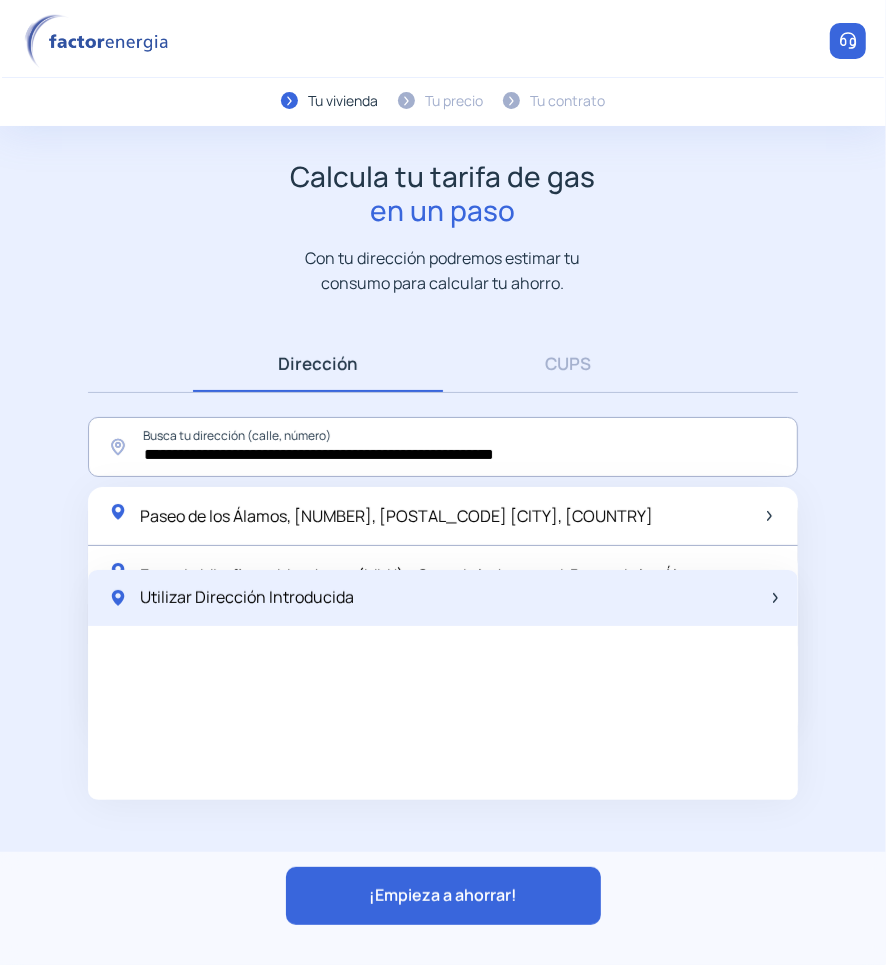 click on "Utilizar Dirección Introducida" 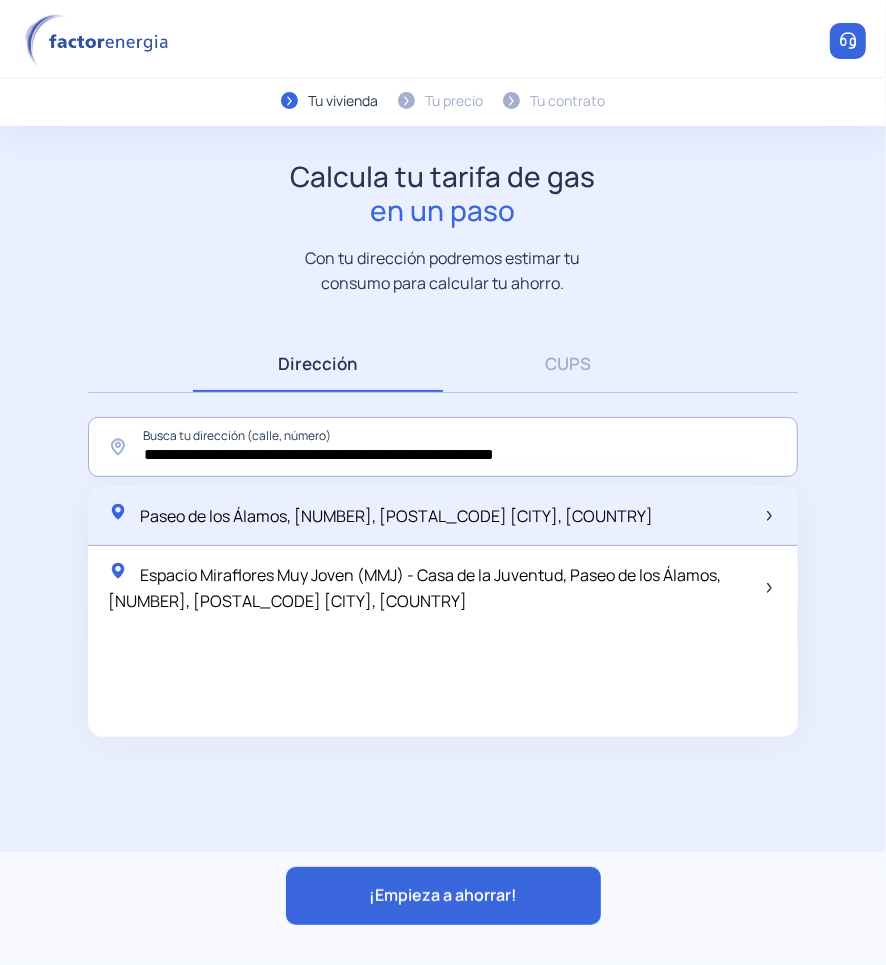 click on "Paseo de los Álamos, [NUMBER], [POSTAL_CODE] [CITY], [COUNTRY]" 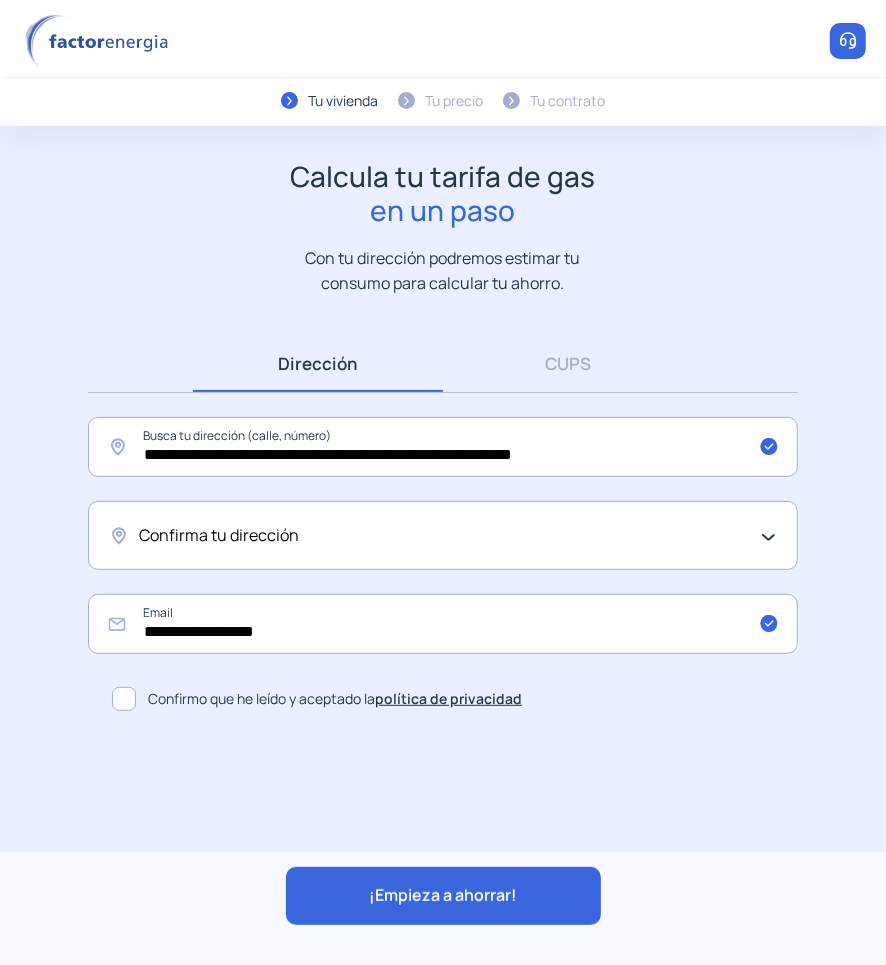 click on "Confirma tu dirección" 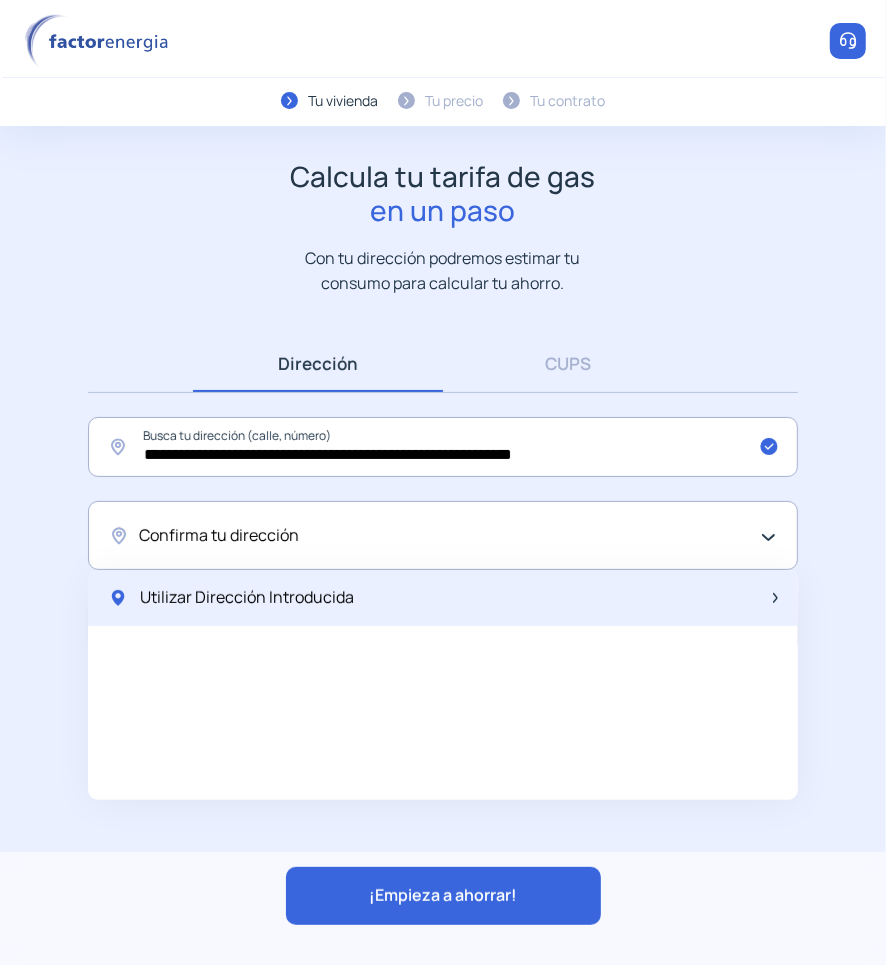 click on "Utilizar Dirección Introducida" 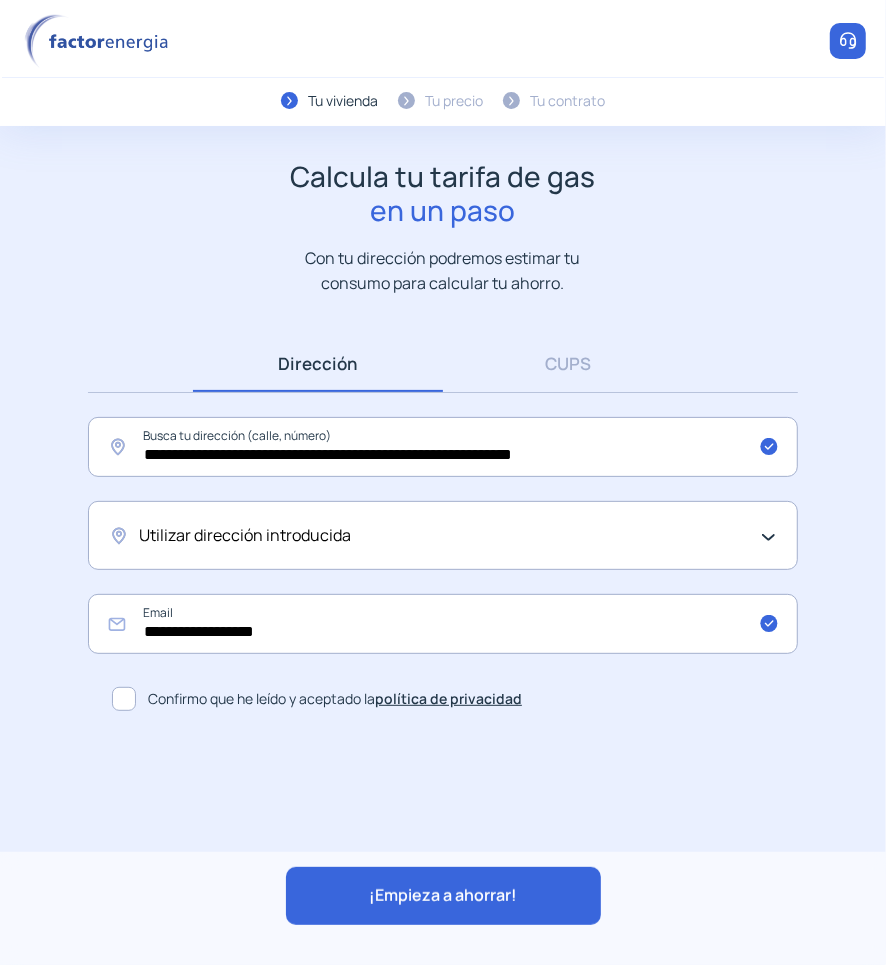 click on "¡Empieza a ahorrar!" 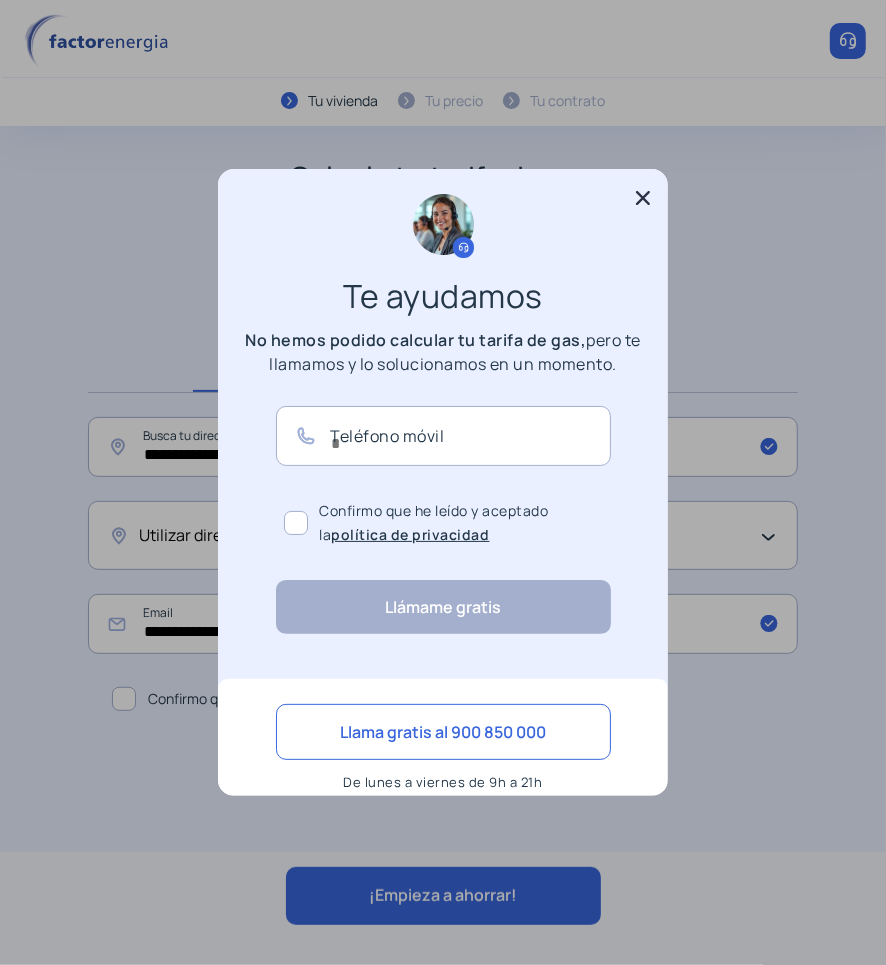 click 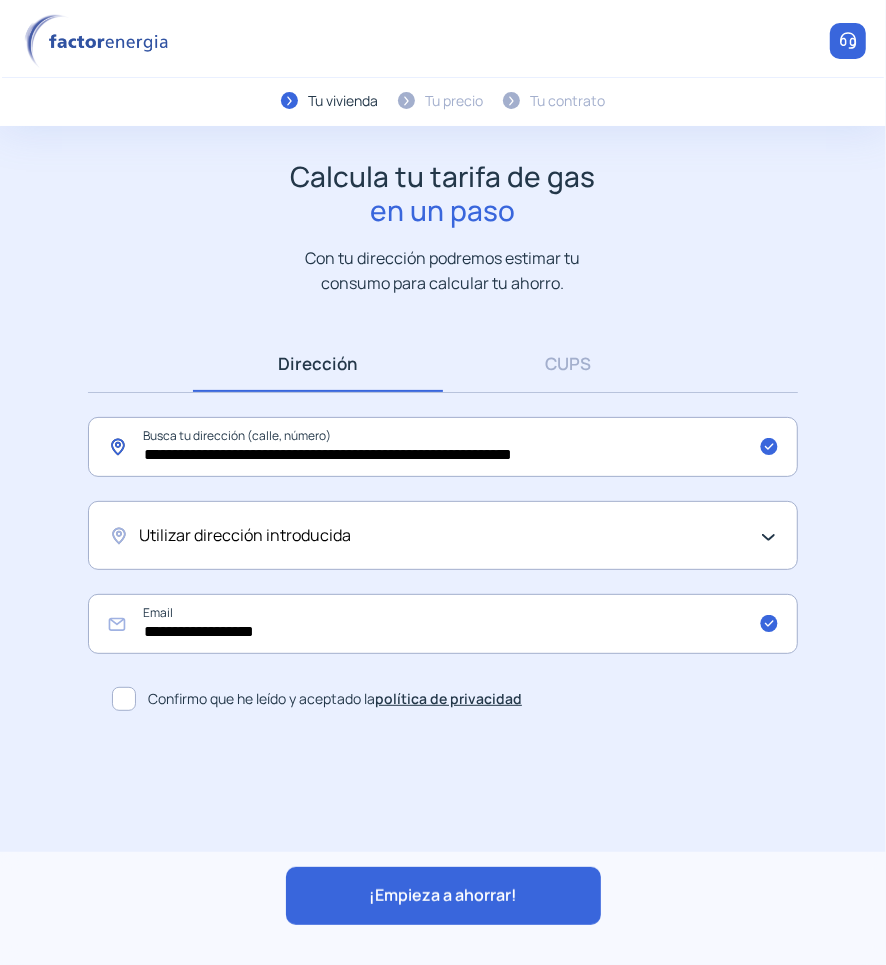 click on "**********" 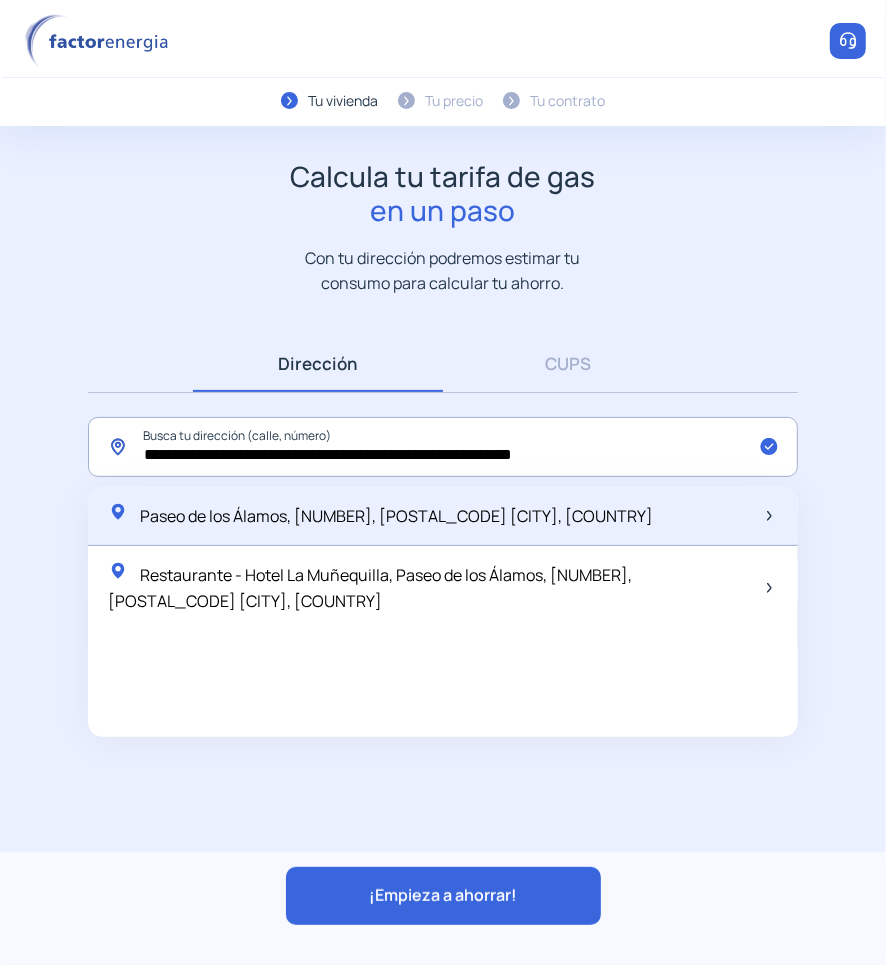 type on "**********" 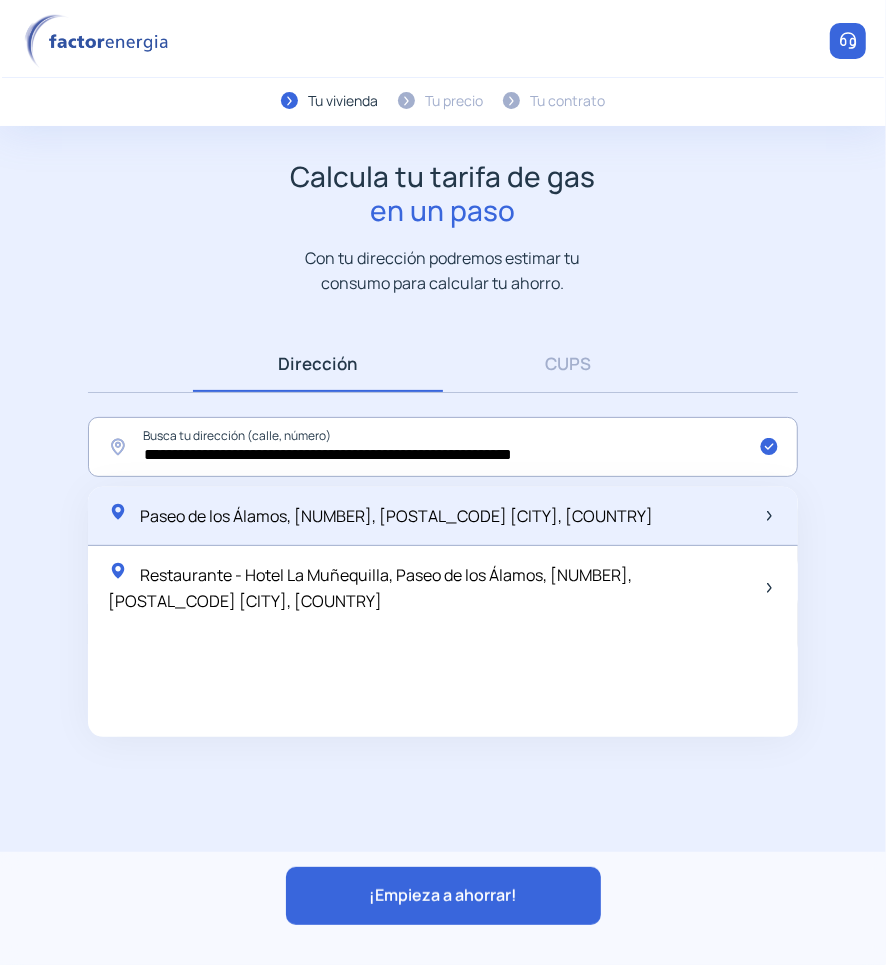 click on "Paseo de los Álamos, [NUMBER], [POSTAL_CODE] [CITY], [COUNTRY]" 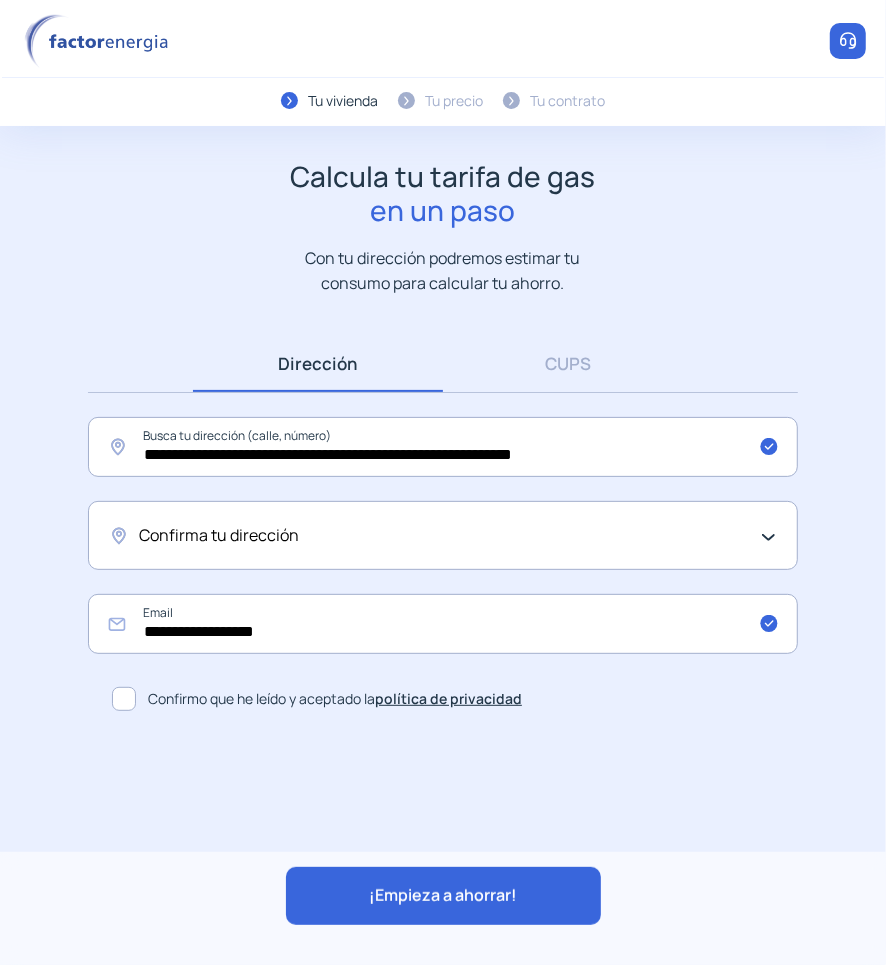 click on "Confirma tu dirección" 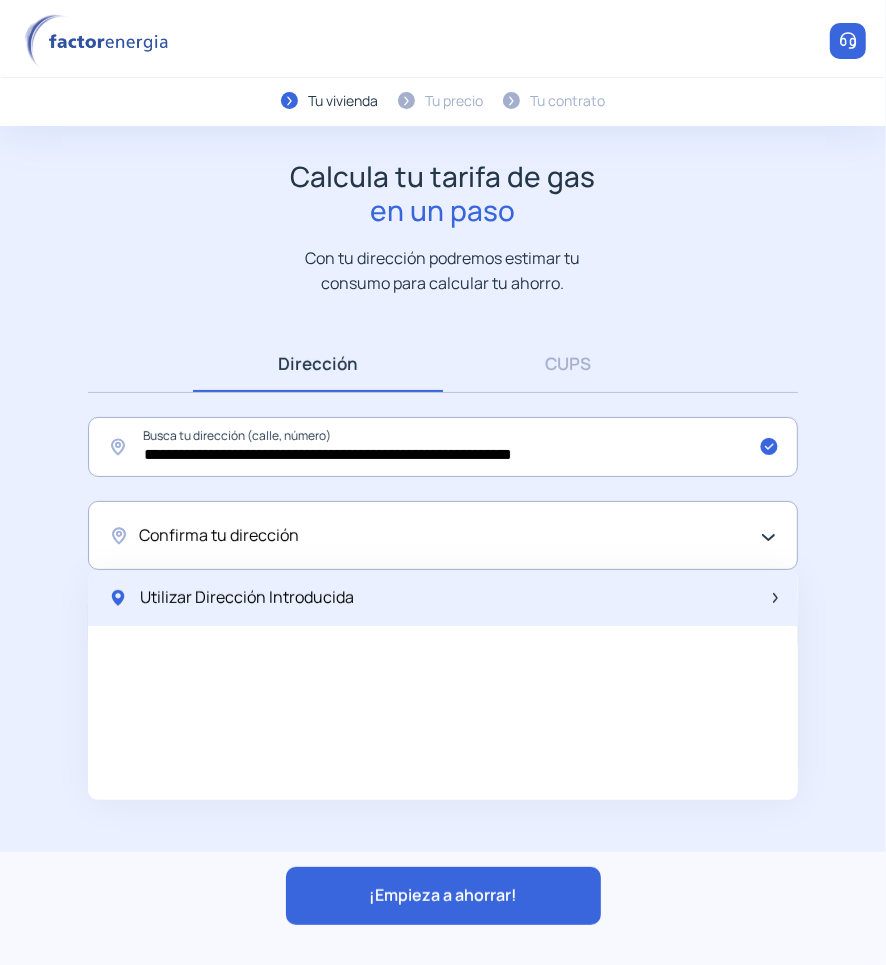 click on "Utilizar Dirección Introducida" 